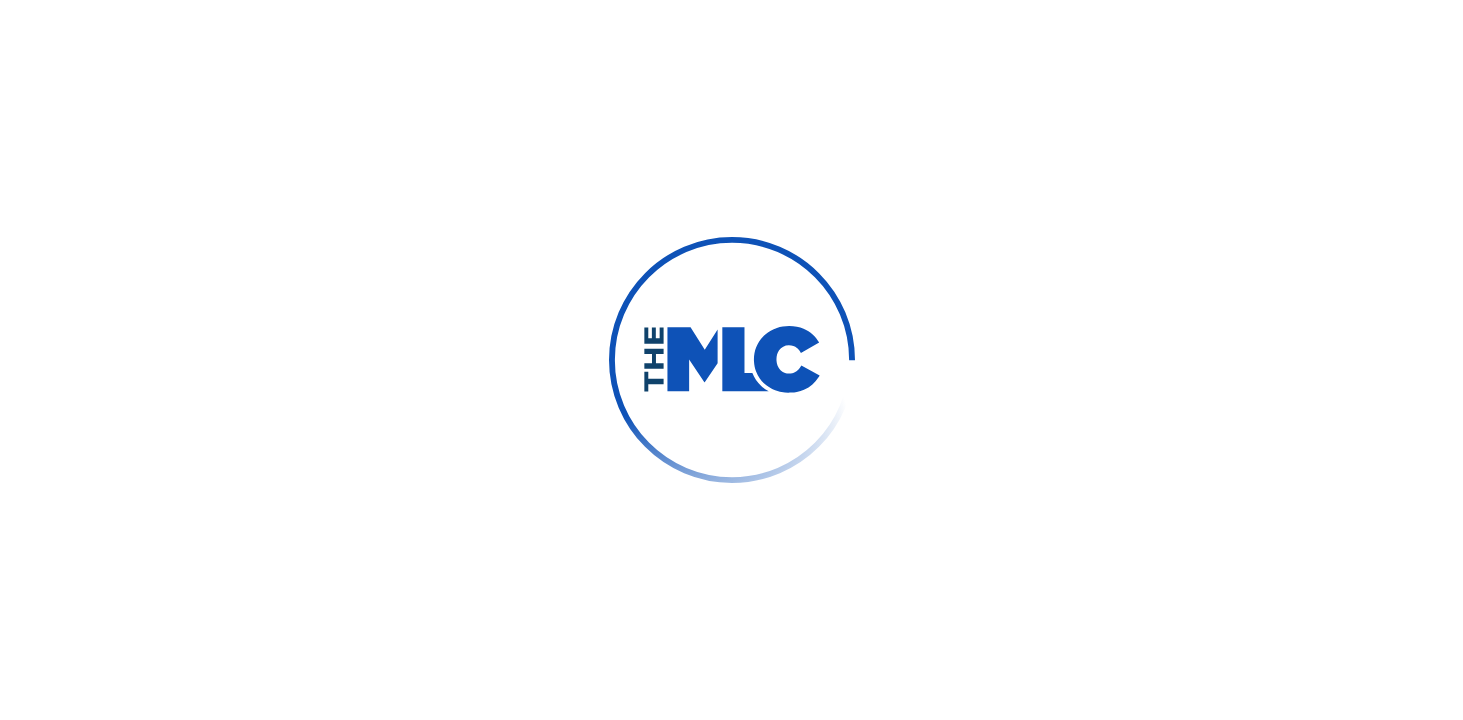 scroll, scrollTop: 0, scrollLeft: 0, axis: both 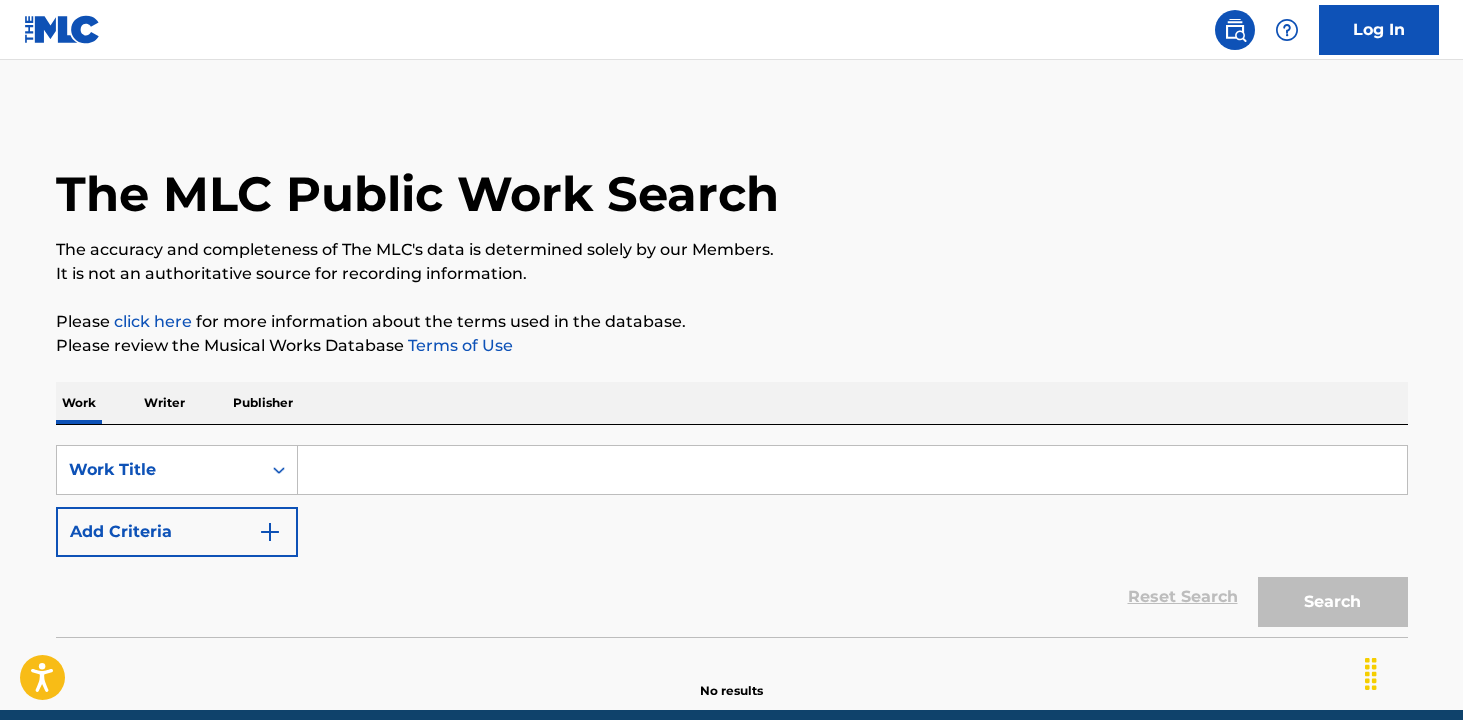 click at bounding box center (852, 470) 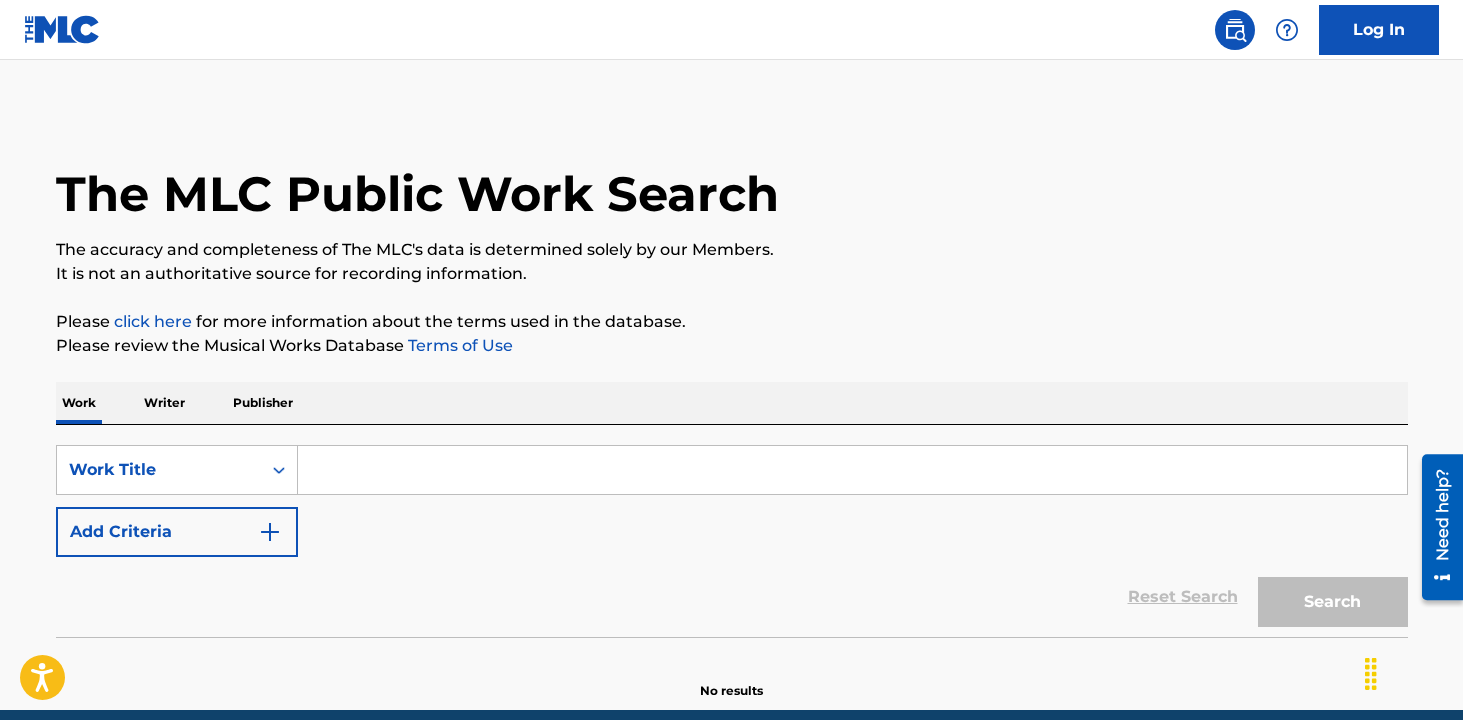 click on "Writer" at bounding box center [164, 403] 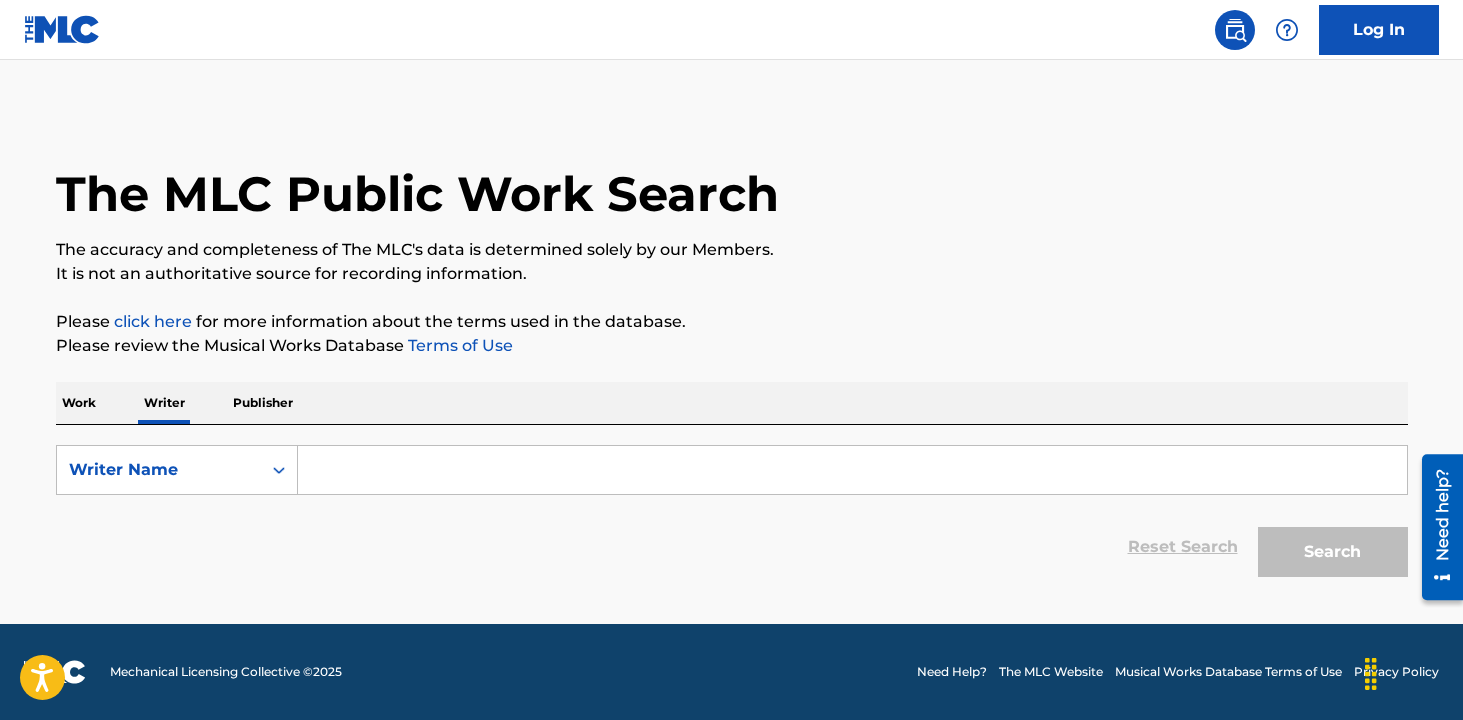 click at bounding box center (852, 470) 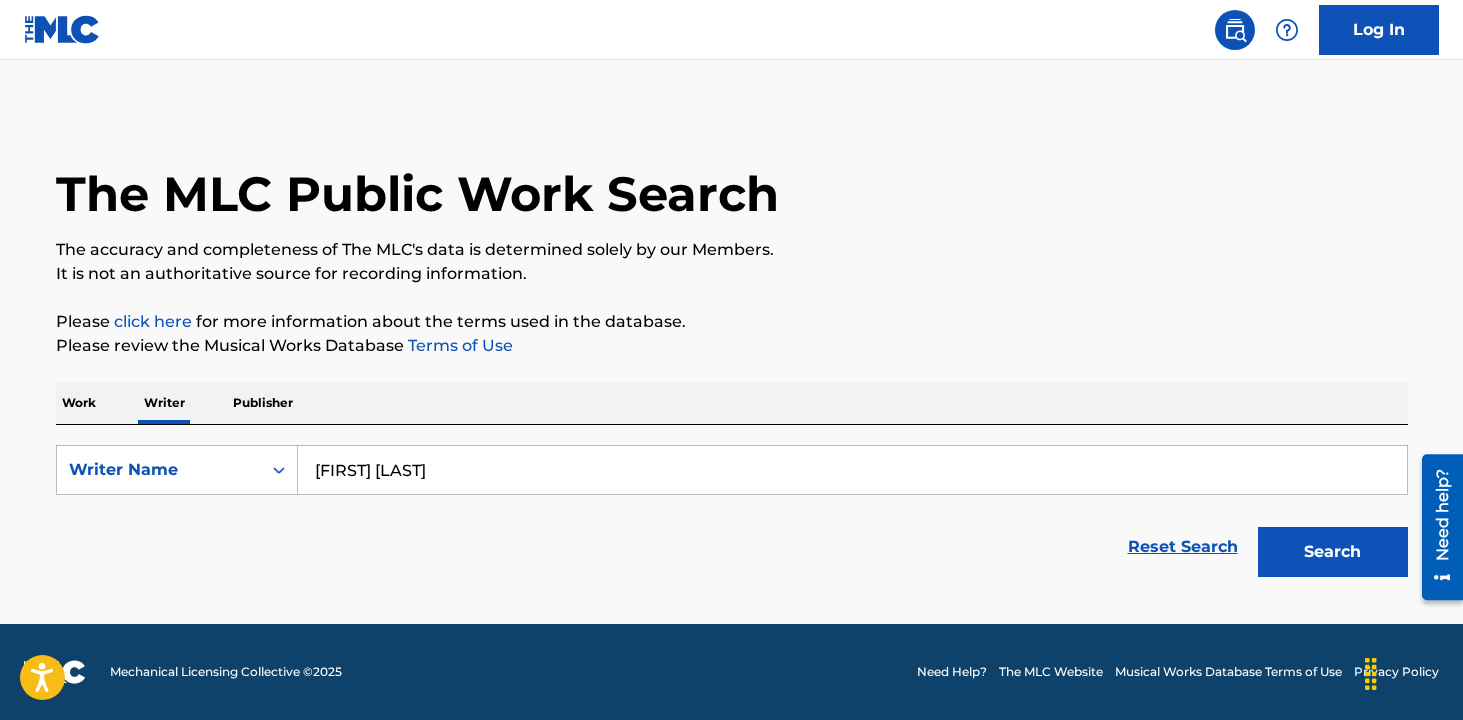 type on "[FIRST] [LAST]" 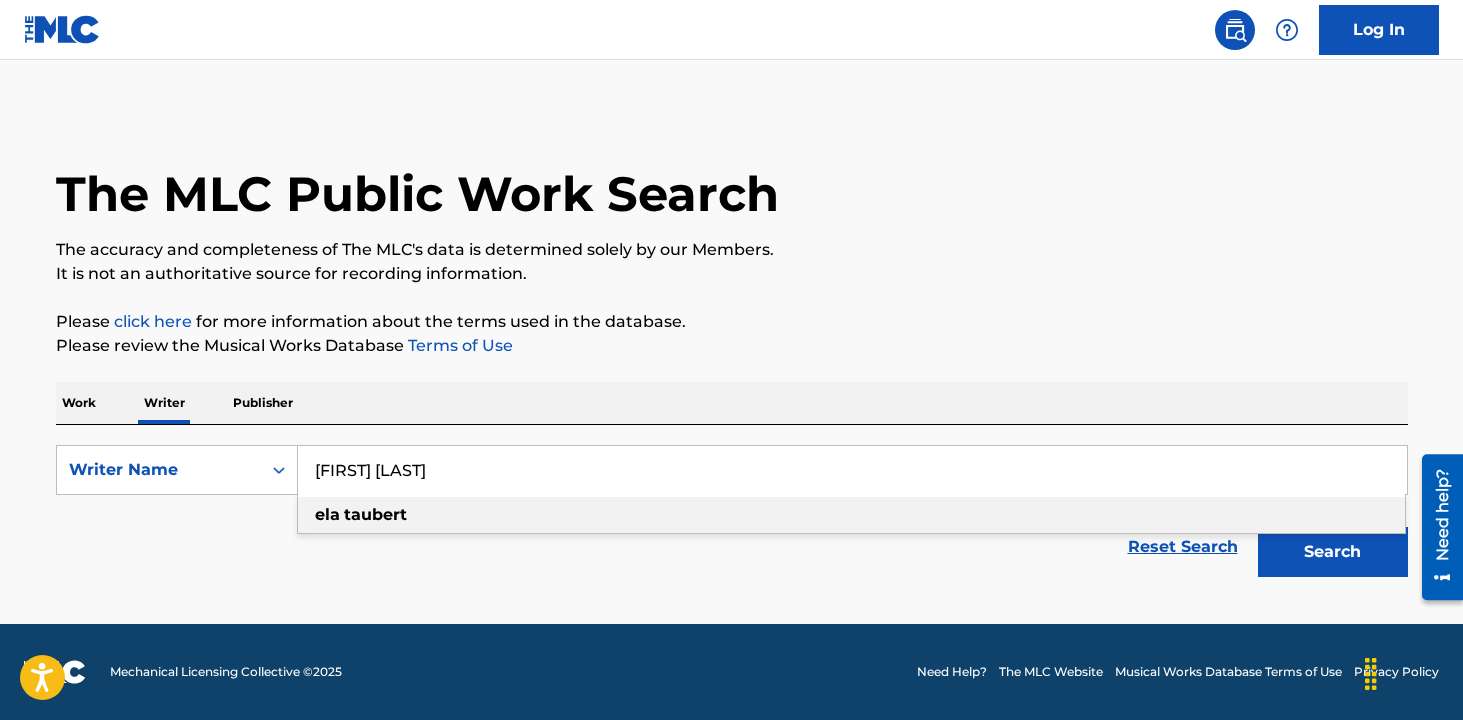 click on "ela" at bounding box center (327, 514) 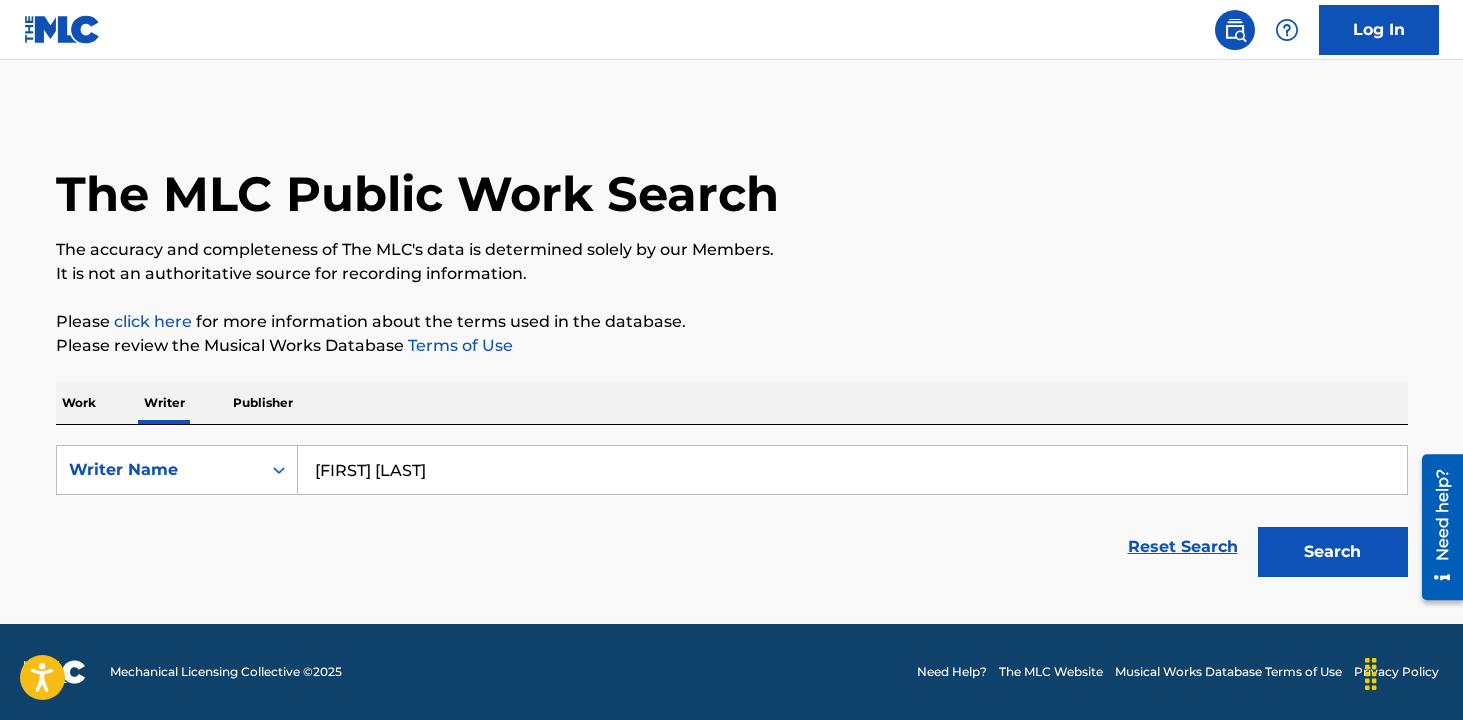 click on "Search" at bounding box center (1333, 552) 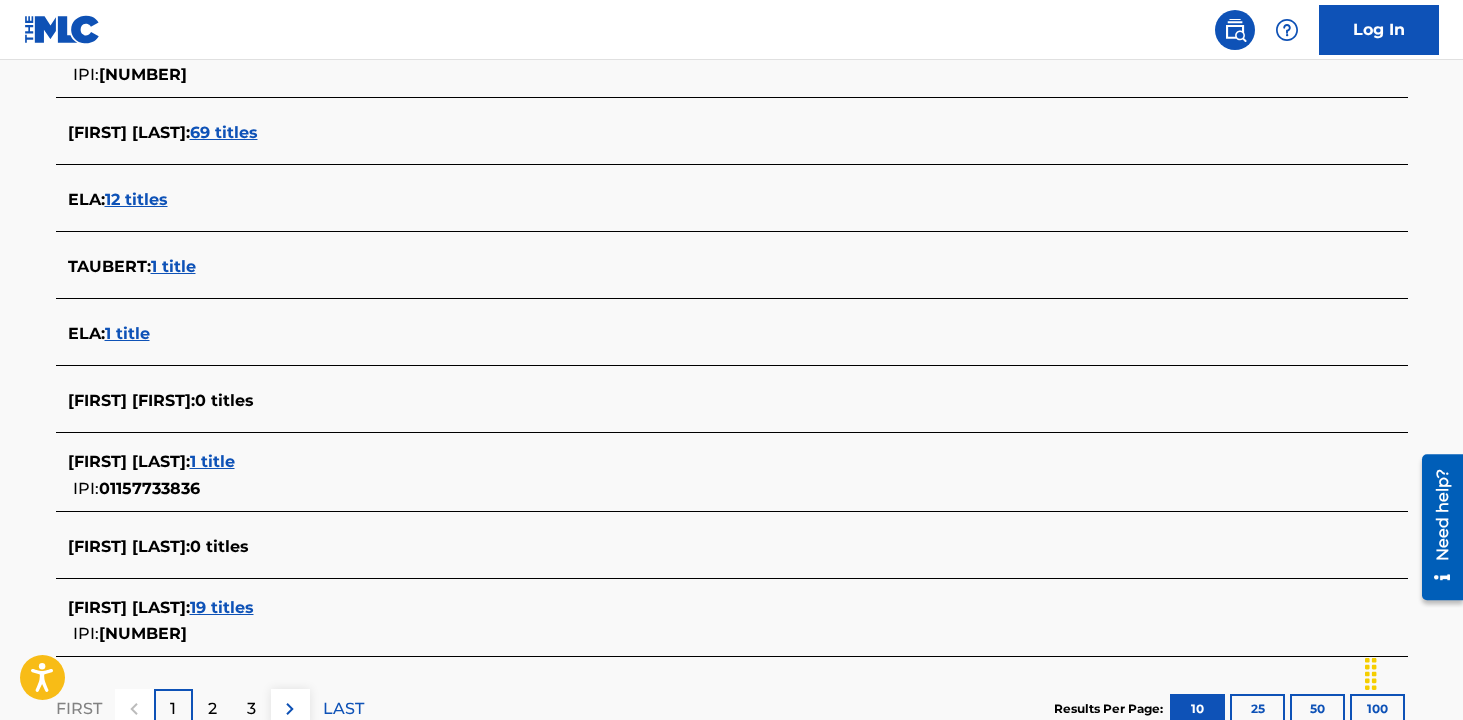 scroll, scrollTop: 680, scrollLeft: 0, axis: vertical 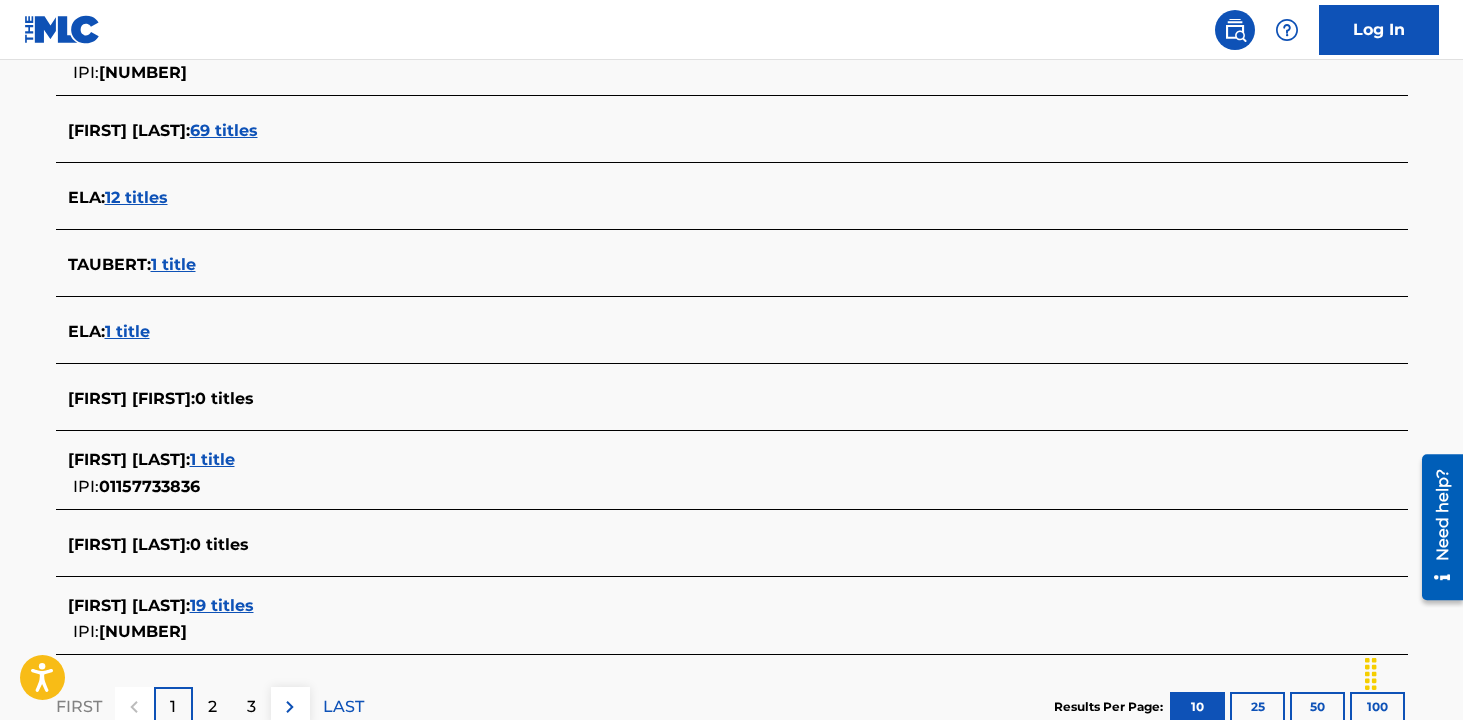 click on "[FIRST] [LAST] : [NUMBER] titles IPI: [NUMBER]" at bounding box center (706, 619) 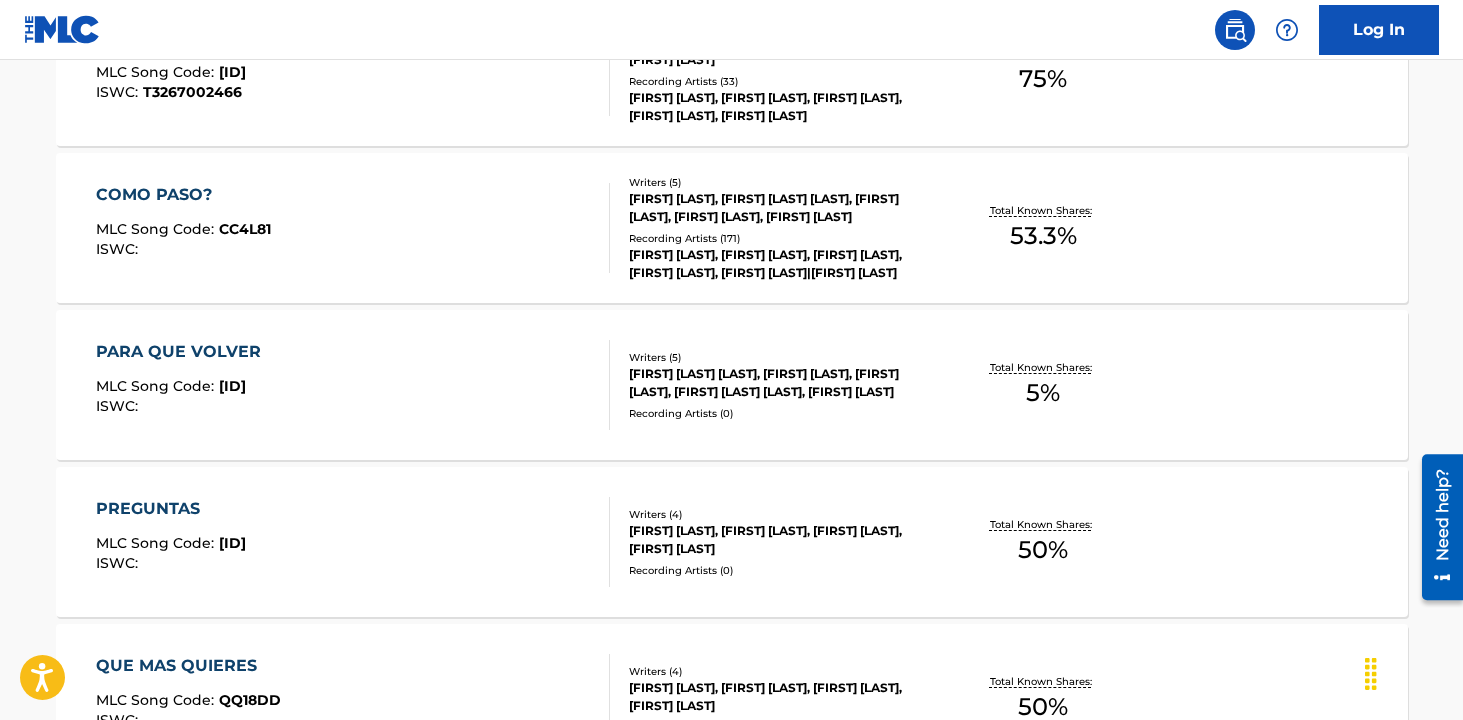 click on "COMO PASO? MLC Song Code : [ID] ISWC :" at bounding box center [353, 228] 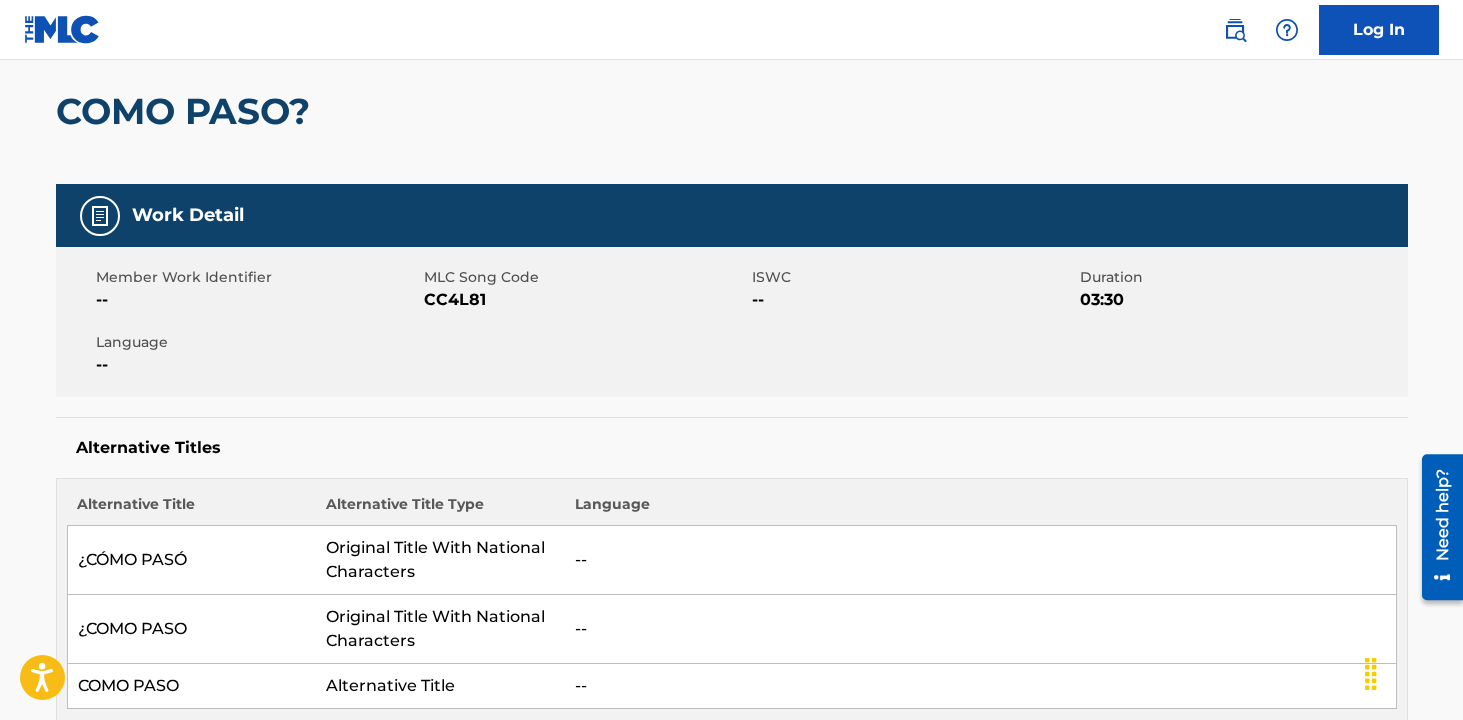 scroll, scrollTop: 173, scrollLeft: 0, axis: vertical 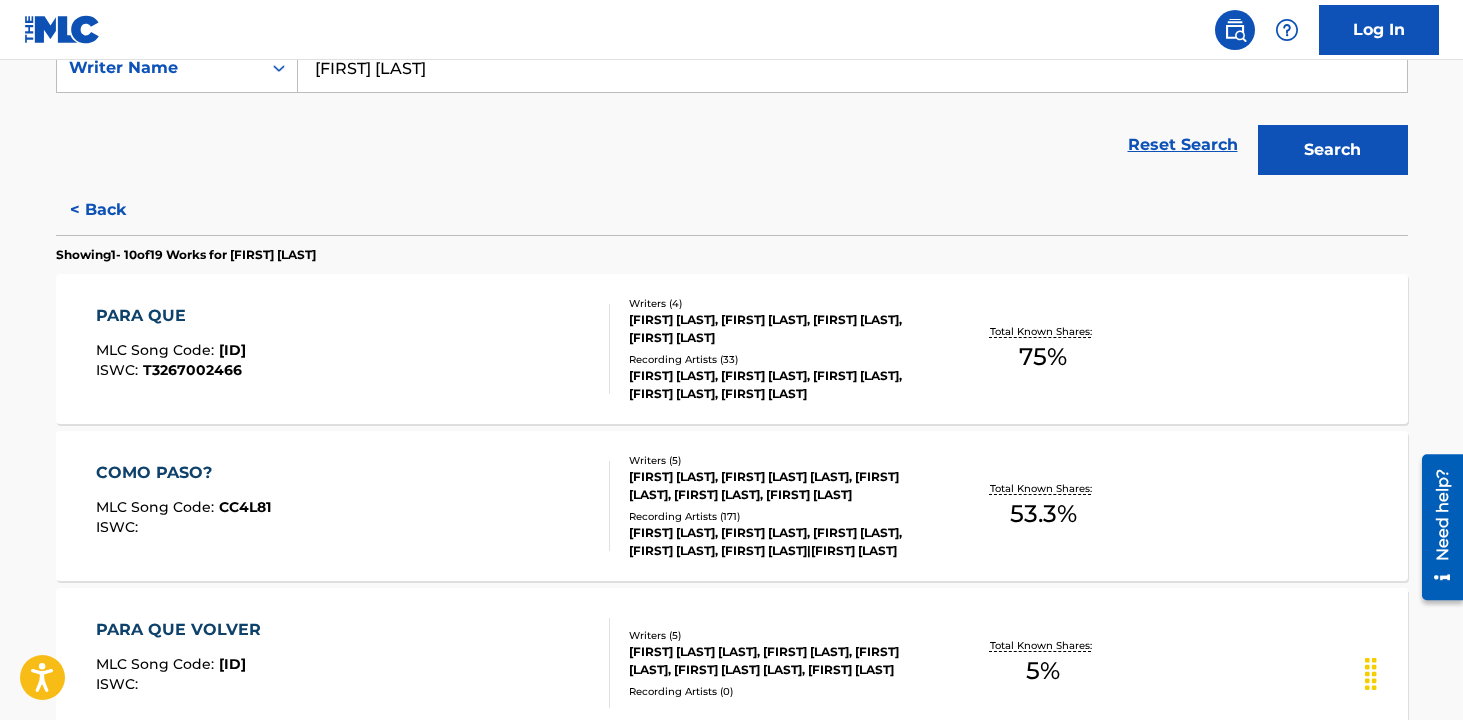click on "PARA QUE MLC Song Code : [ID] ISWC : [ID]" at bounding box center (353, 349) 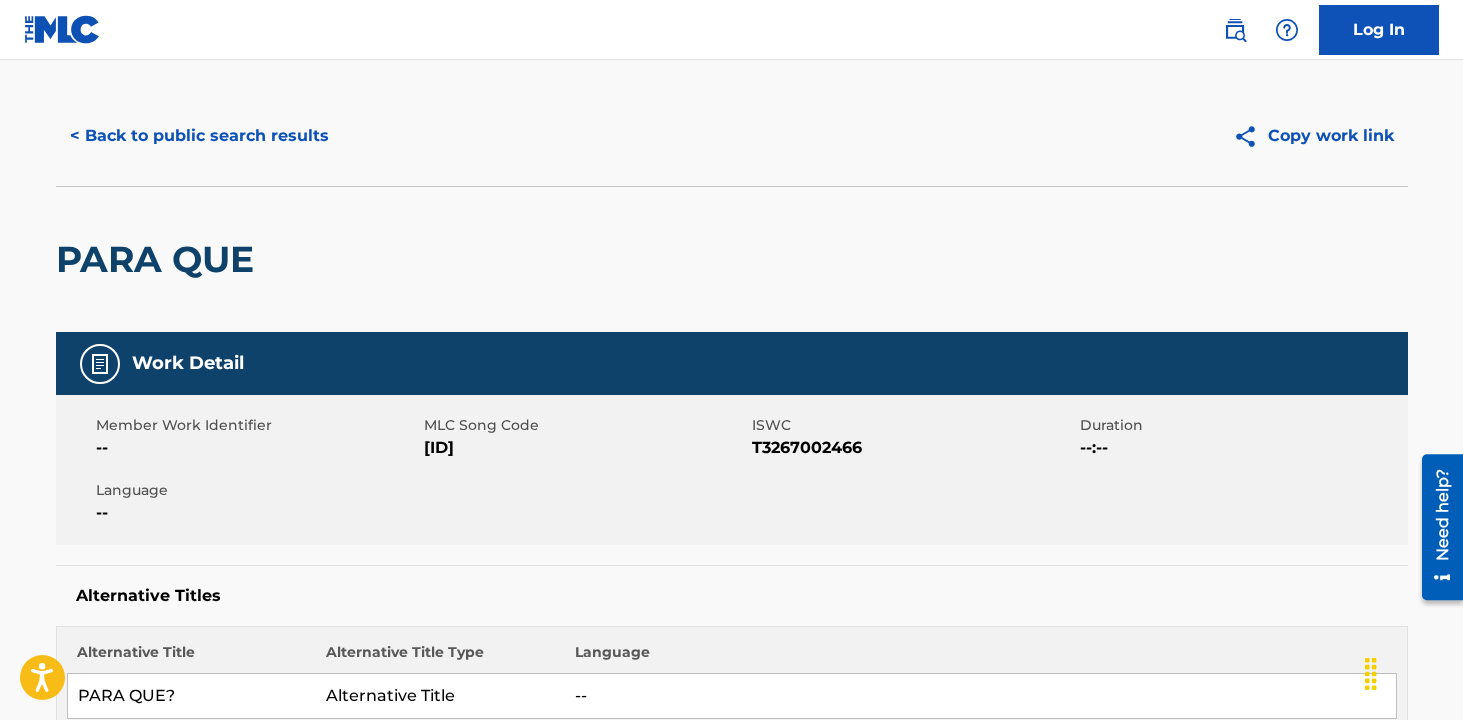 scroll, scrollTop: 10, scrollLeft: 0, axis: vertical 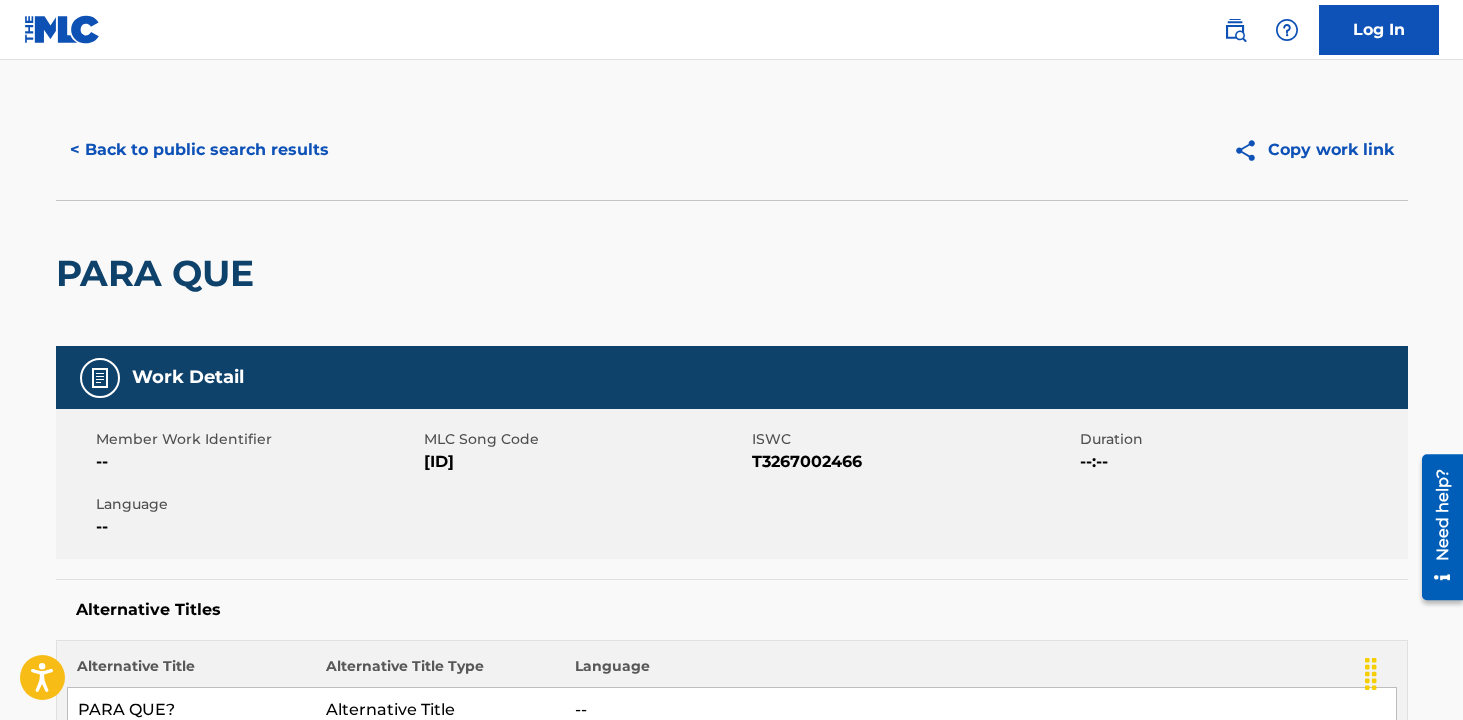 click on "< Back to public search results" at bounding box center [199, 150] 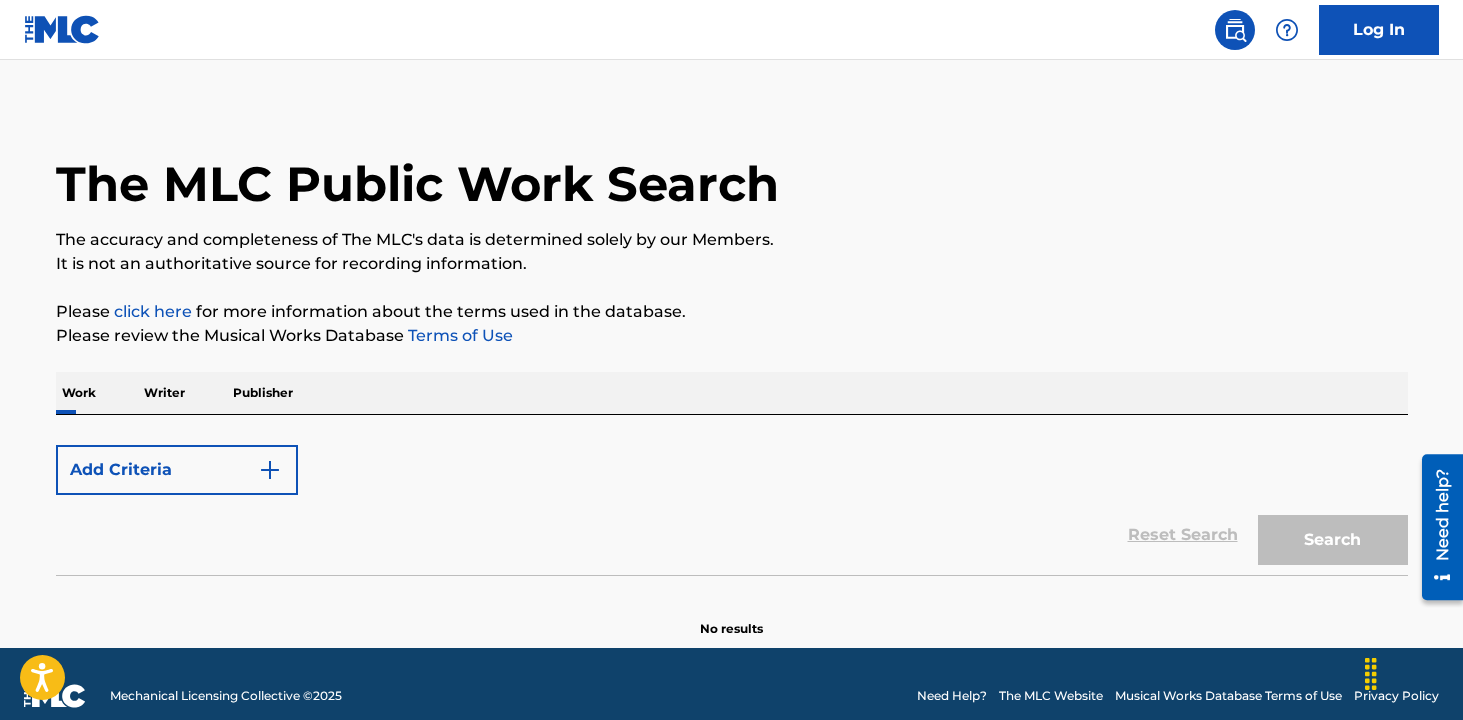 scroll, scrollTop: 34, scrollLeft: 0, axis: vertical 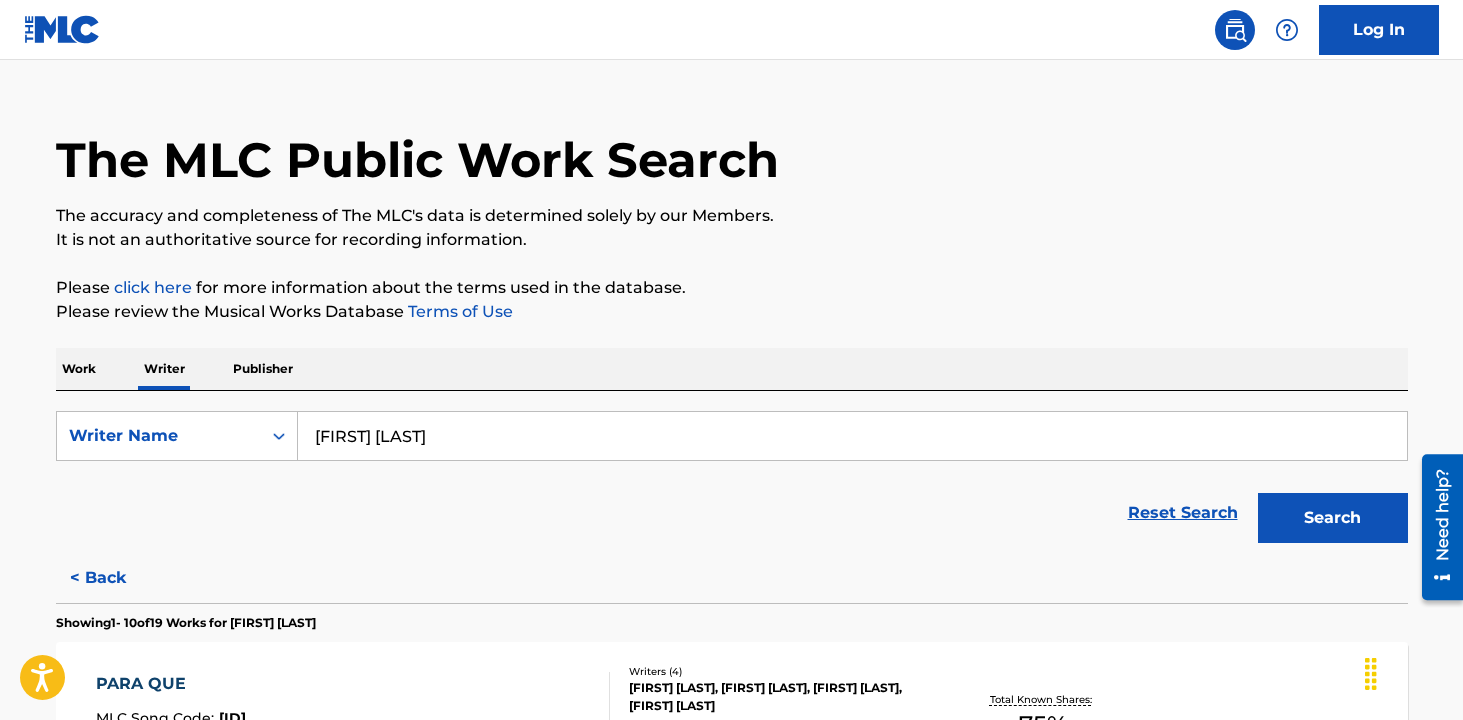 click on "PARA QUE MLC Song Code : [ID] ISWC : [ID] Writers ( 4 ) [FIRST] [LAST], [FIRST] [LAST], [FIRST] [LAST], [FIRST] [LAST] Recording Artists ( 33 ) [FIRST] [LAST], [FIRST] [LAST], [FIRST] [LAST], [FIRST] [LAST], [FIRST] [LAST] Total Known Shares: 75 %" at bounding box center [732, 717] 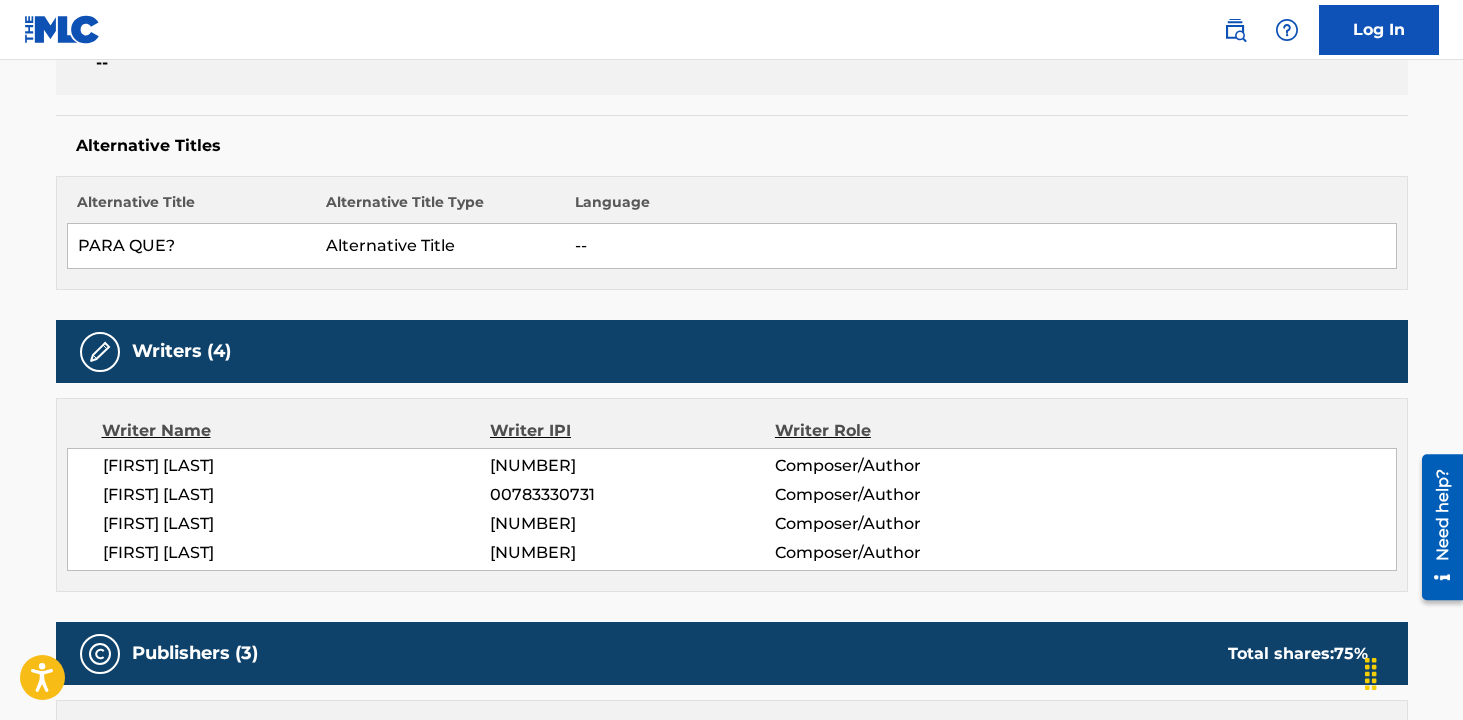 scroll, scrollTop: 0, scrollLeft: 0, axis: both 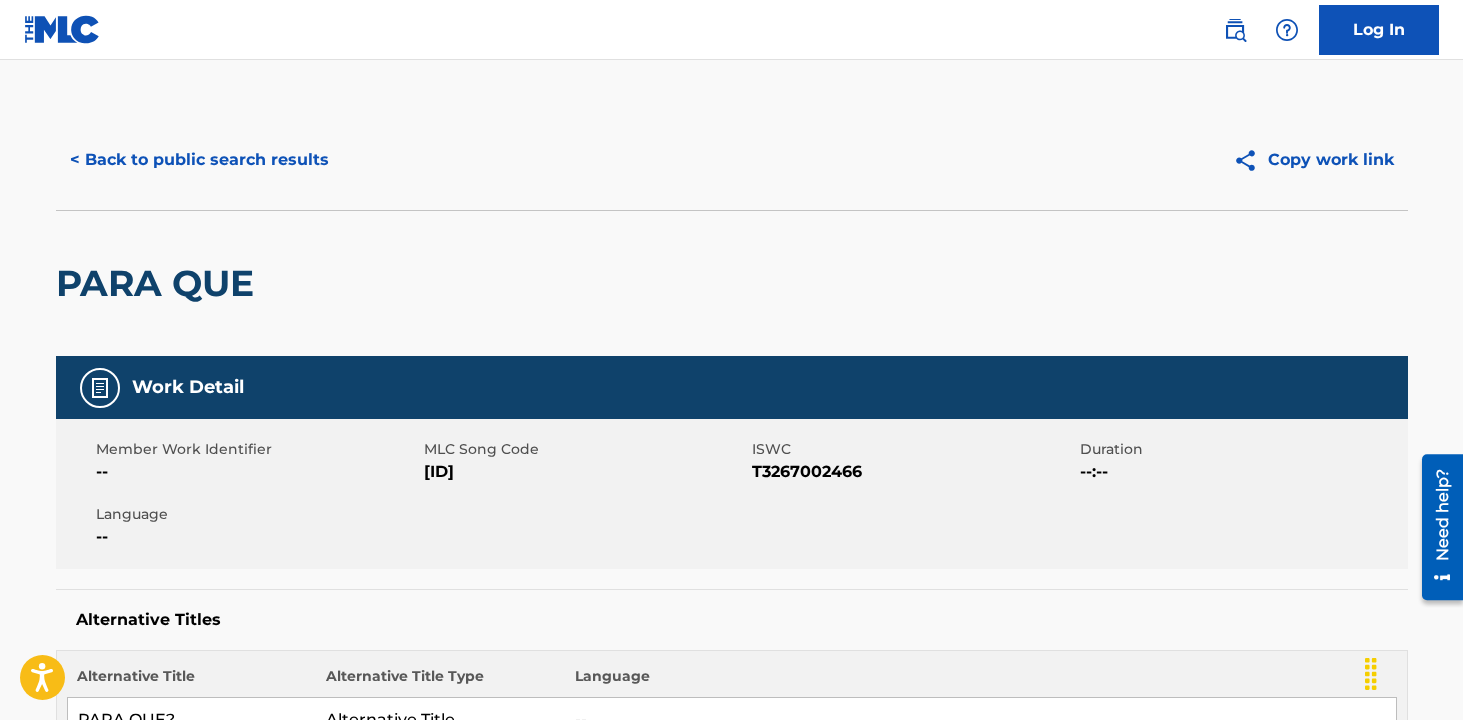 click on "< Back to public search results" at bounding box center [199, 160] 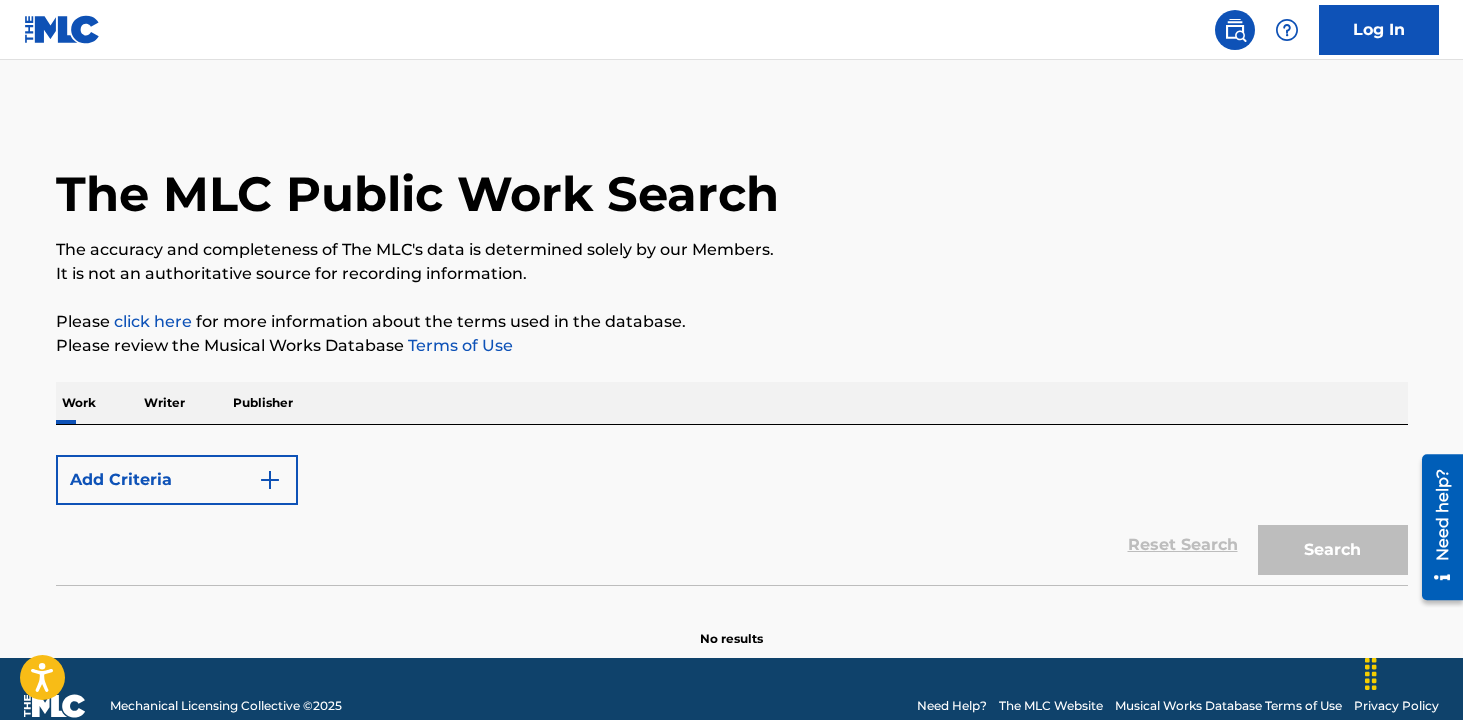 scroll, scrollTop: 34, scrollLeft: 0, axis: vertical 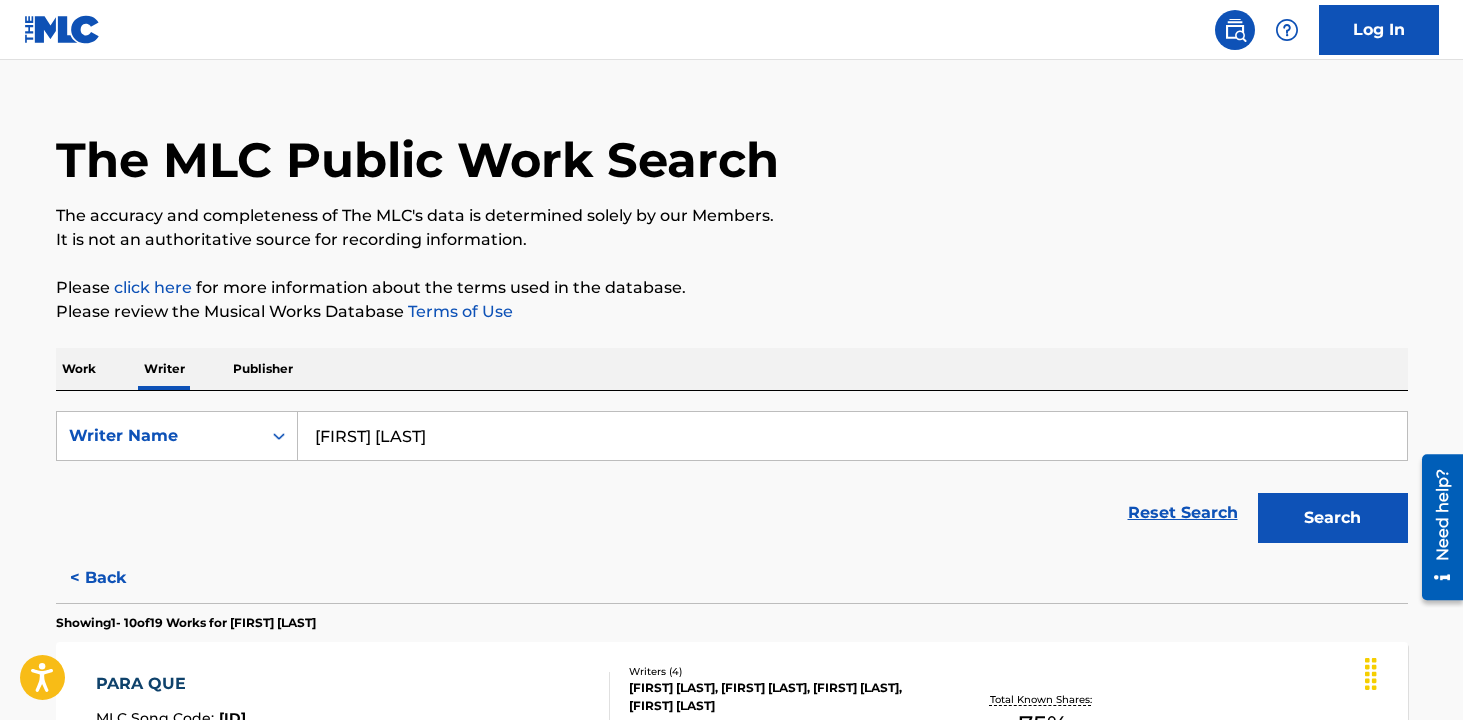 click on "[FIRST] [LAST]" at bounding box center (853, 436) 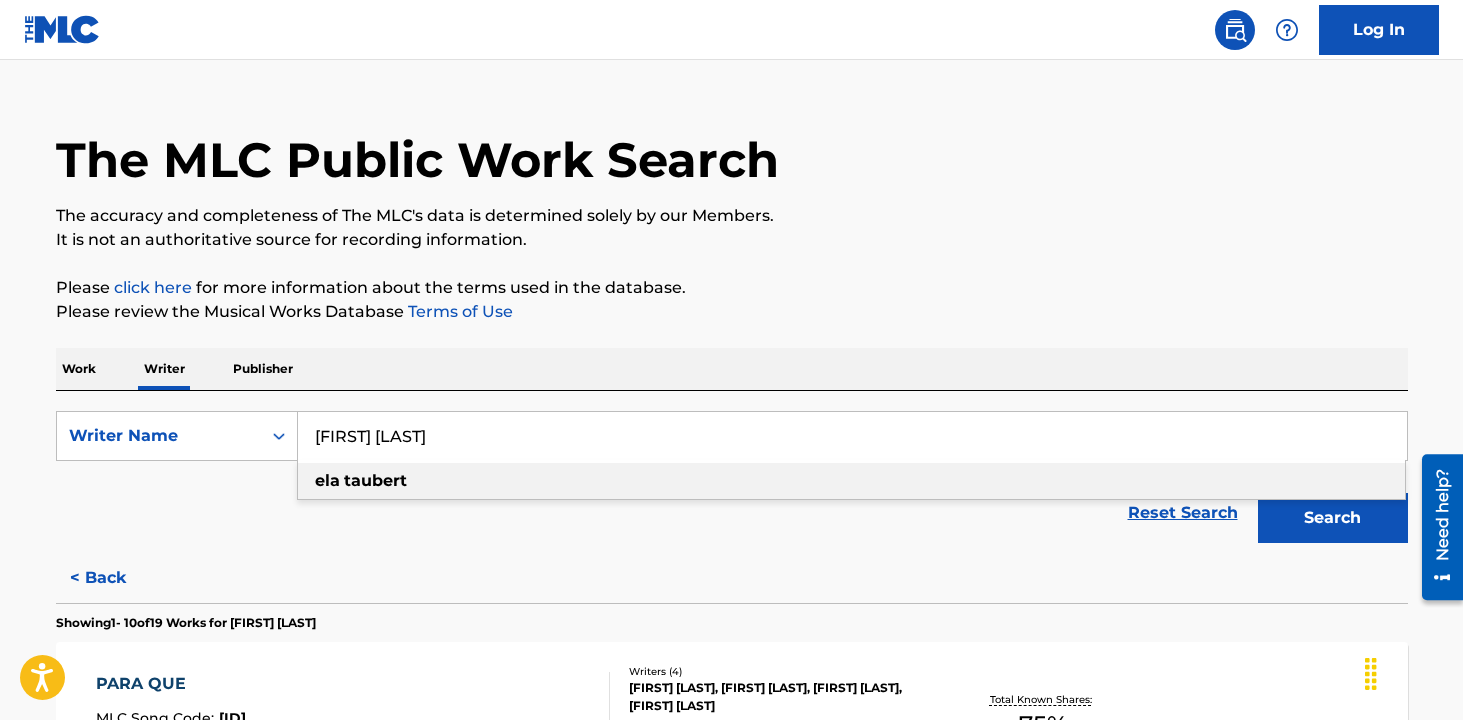click on "[FIRST] [LAST]" at bounding box center [852, 436] 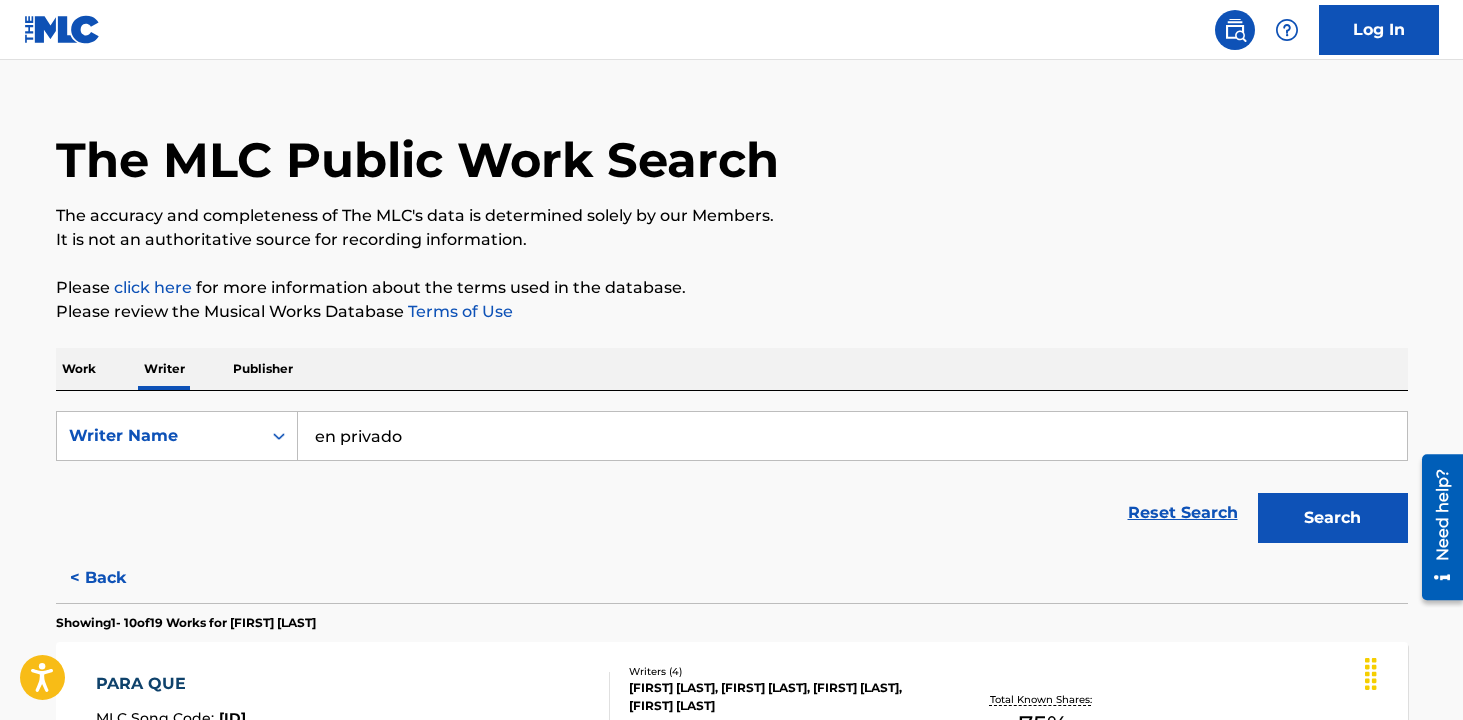 type on "en privado" 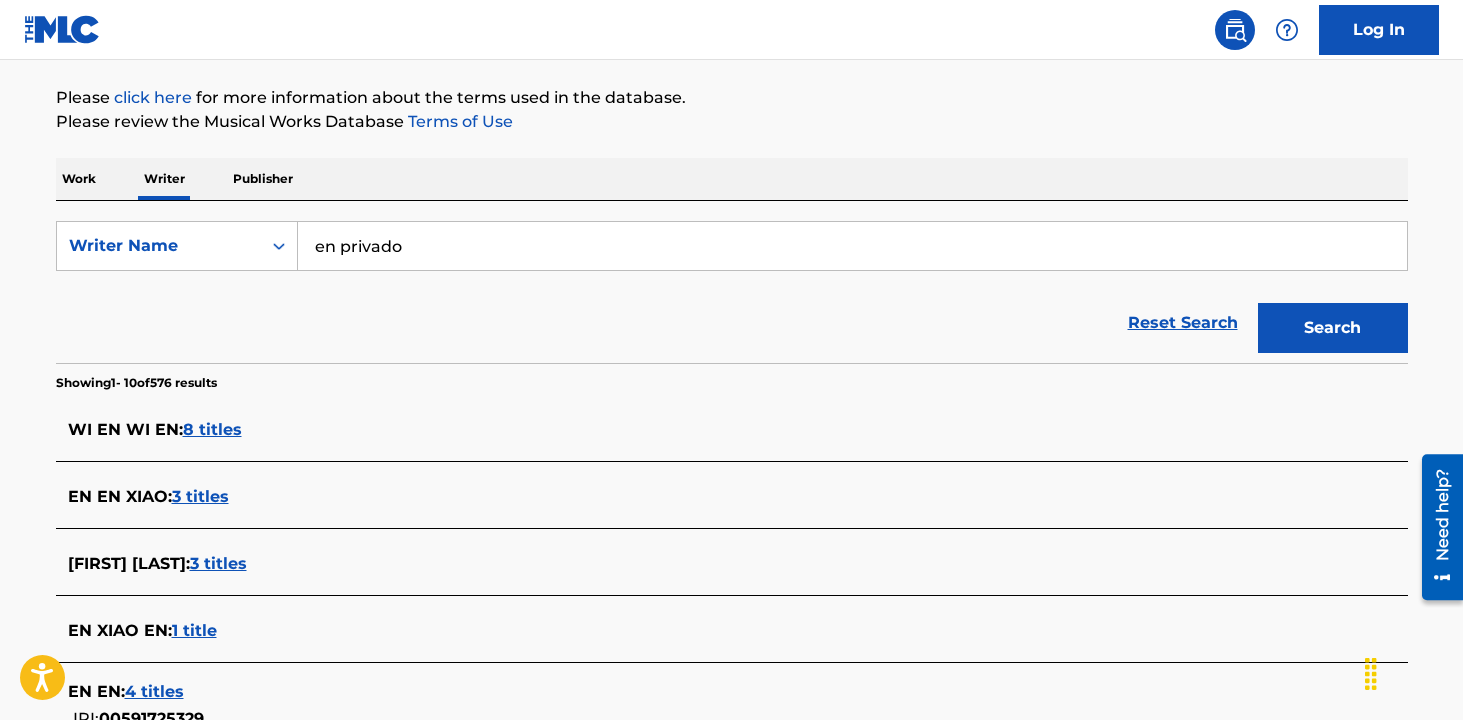 scroll, scrollTop: 227, scrollLeft: 0, axis: vertical 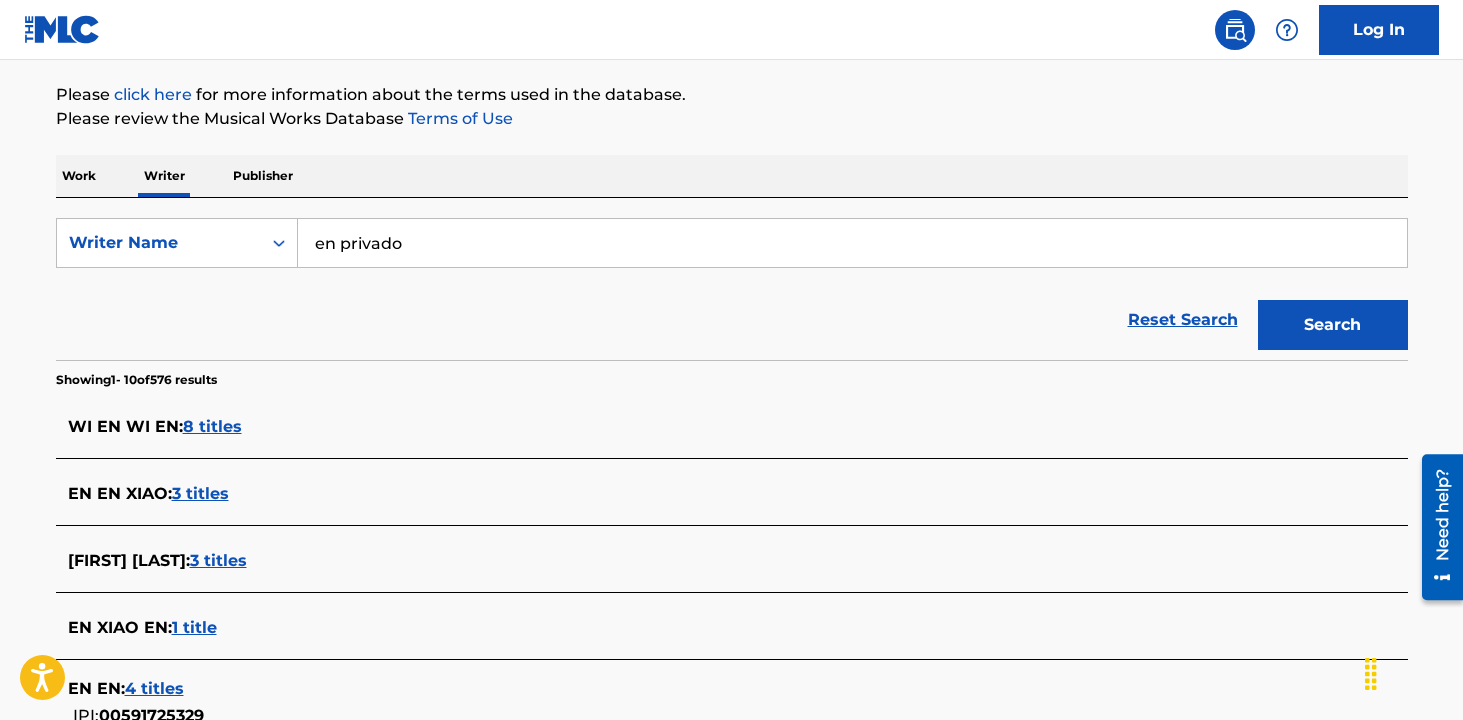 drag, startPoint x: 83, startPoint y: 175, endPoint x: 209, endPoint y: 219, distance: 133.46161 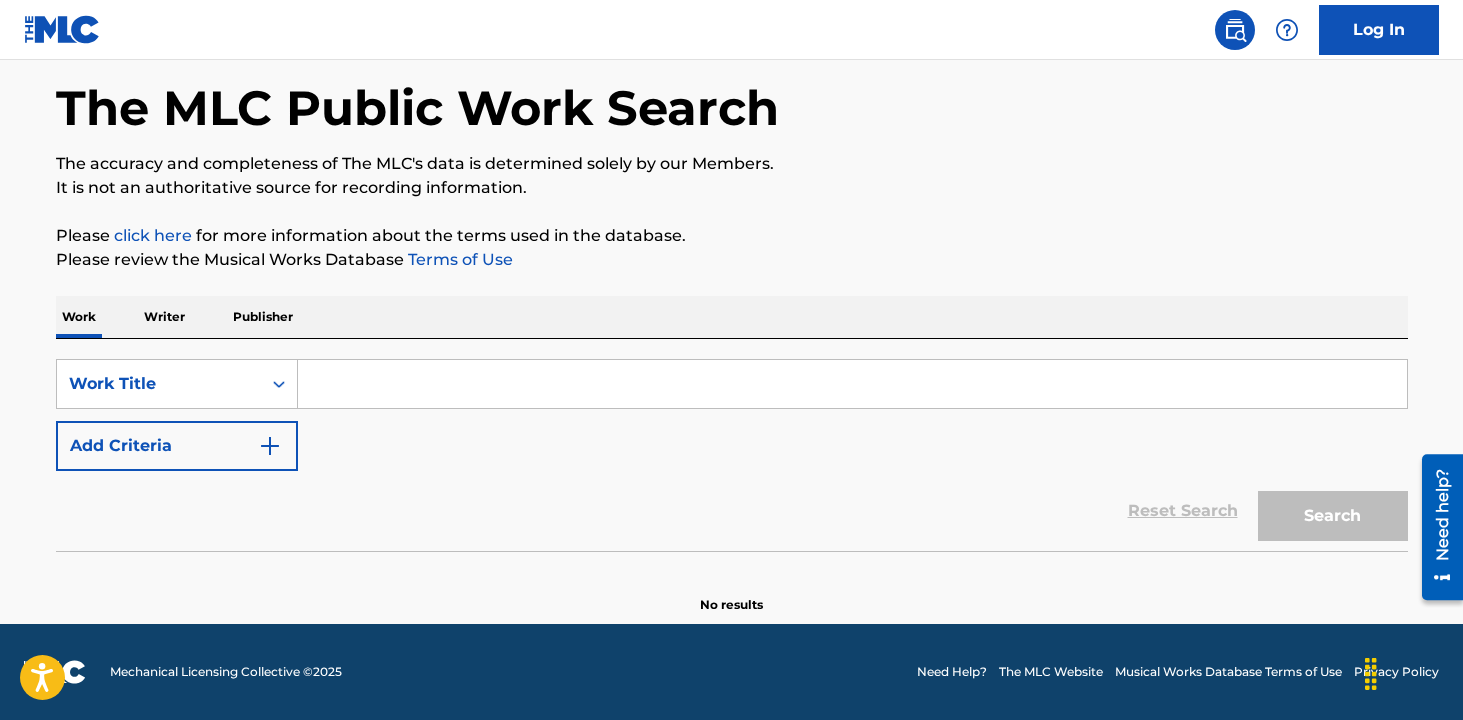 scroll, scrollTop: 0, scrollLeft: 0, axis: both 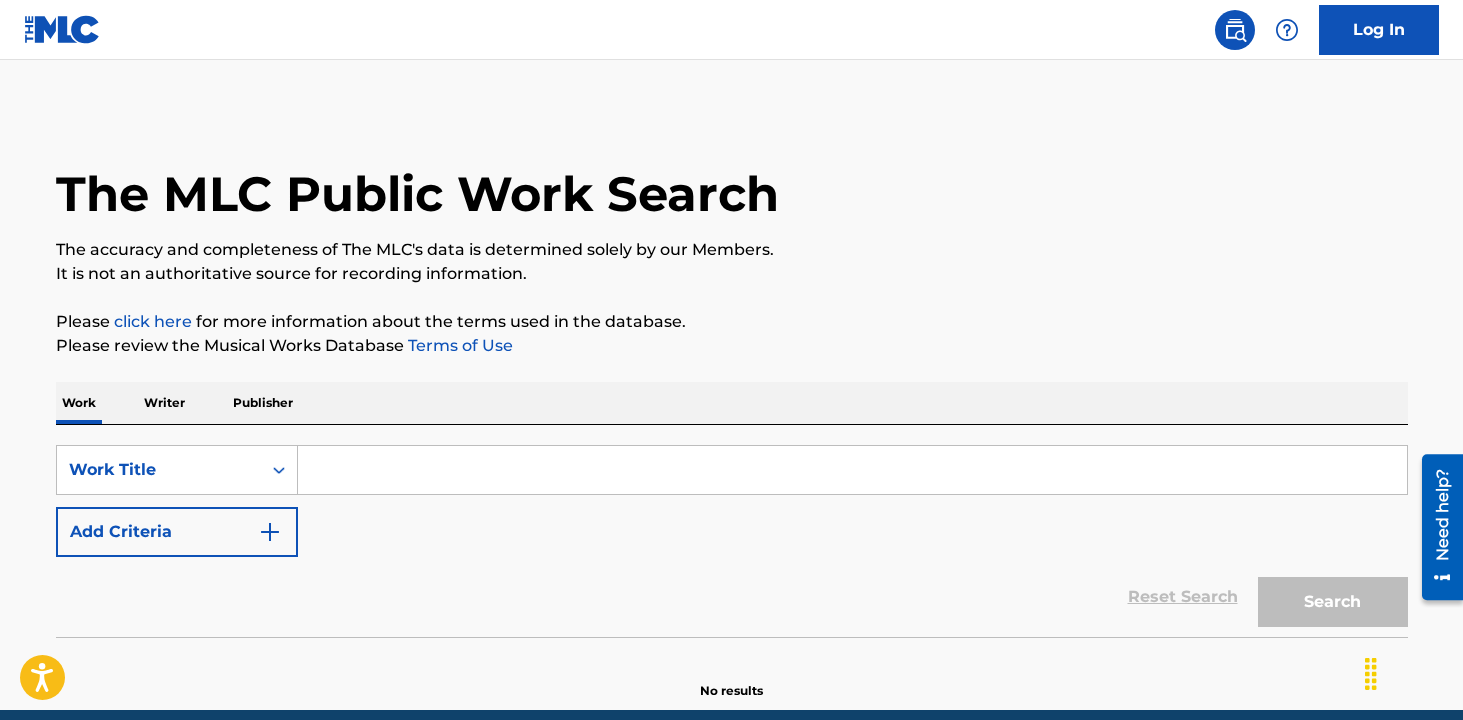 click at bounding box center [852, 470] 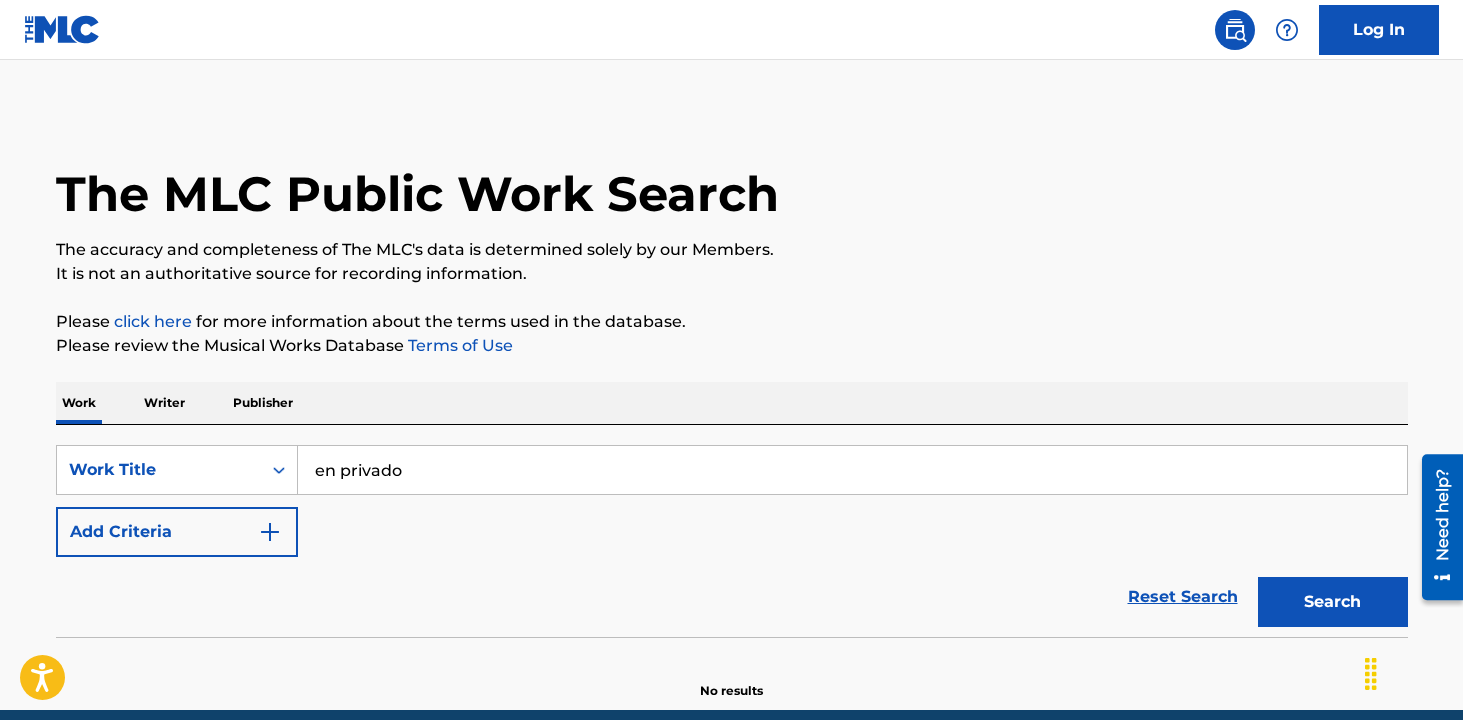 scroll, scrollTop: 86, scrollLeft: 0, axis: vertical 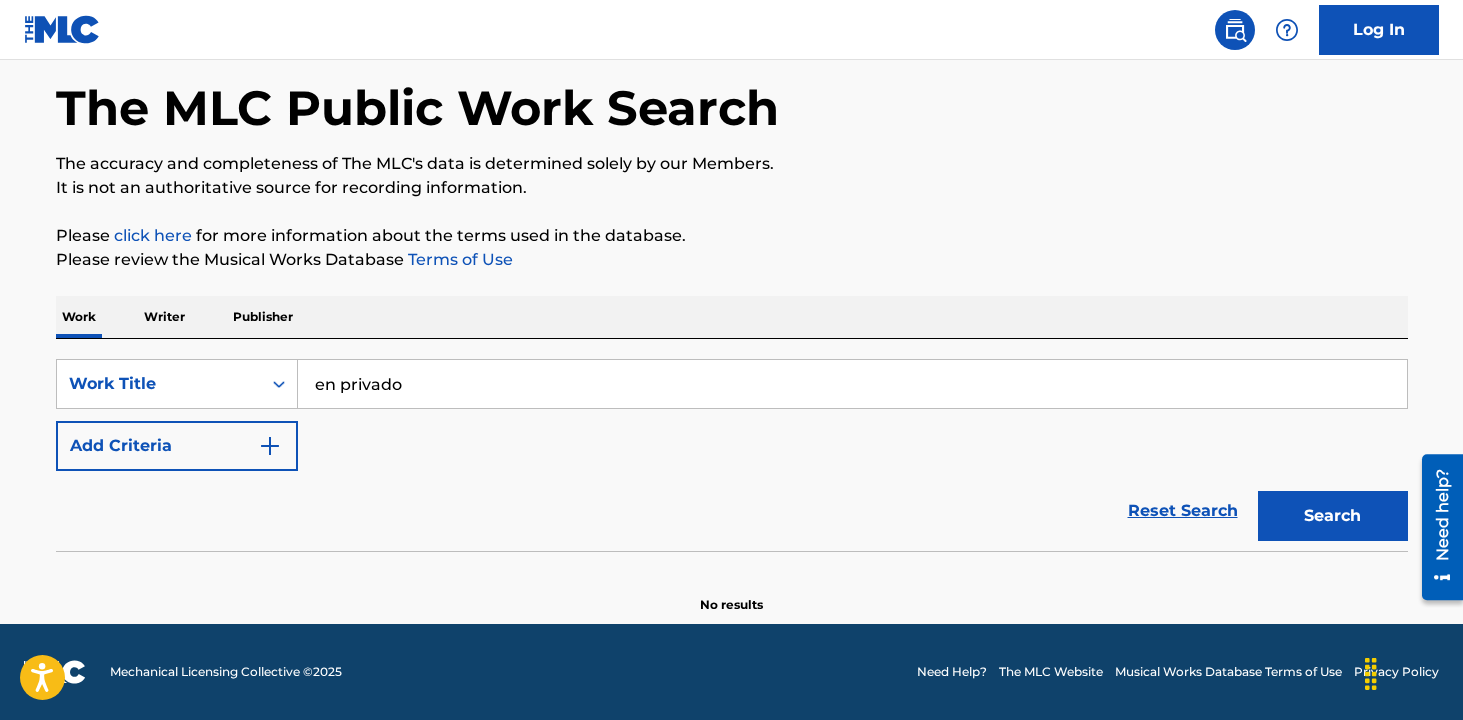 type on "en privado" 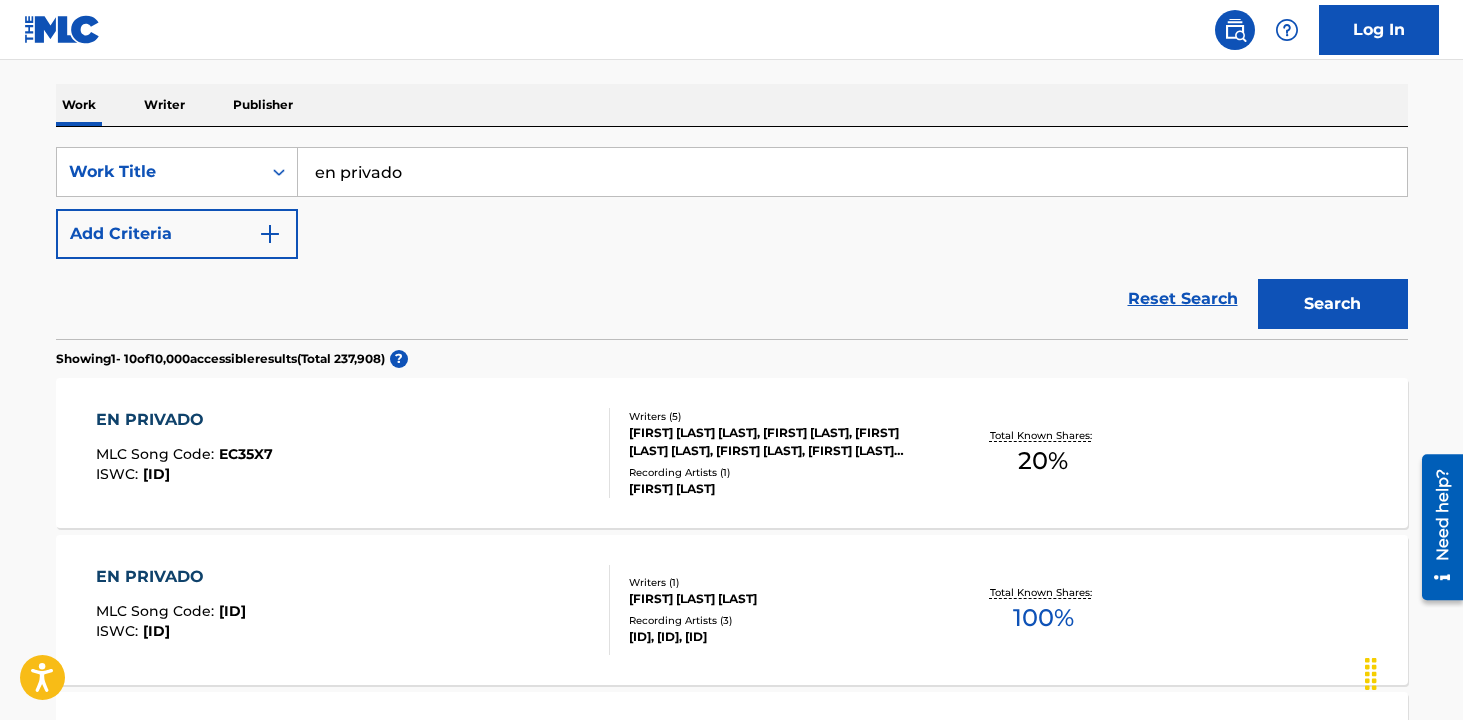 scroll, scrollTop: 228, scrollLeft: 0, axis: vertical 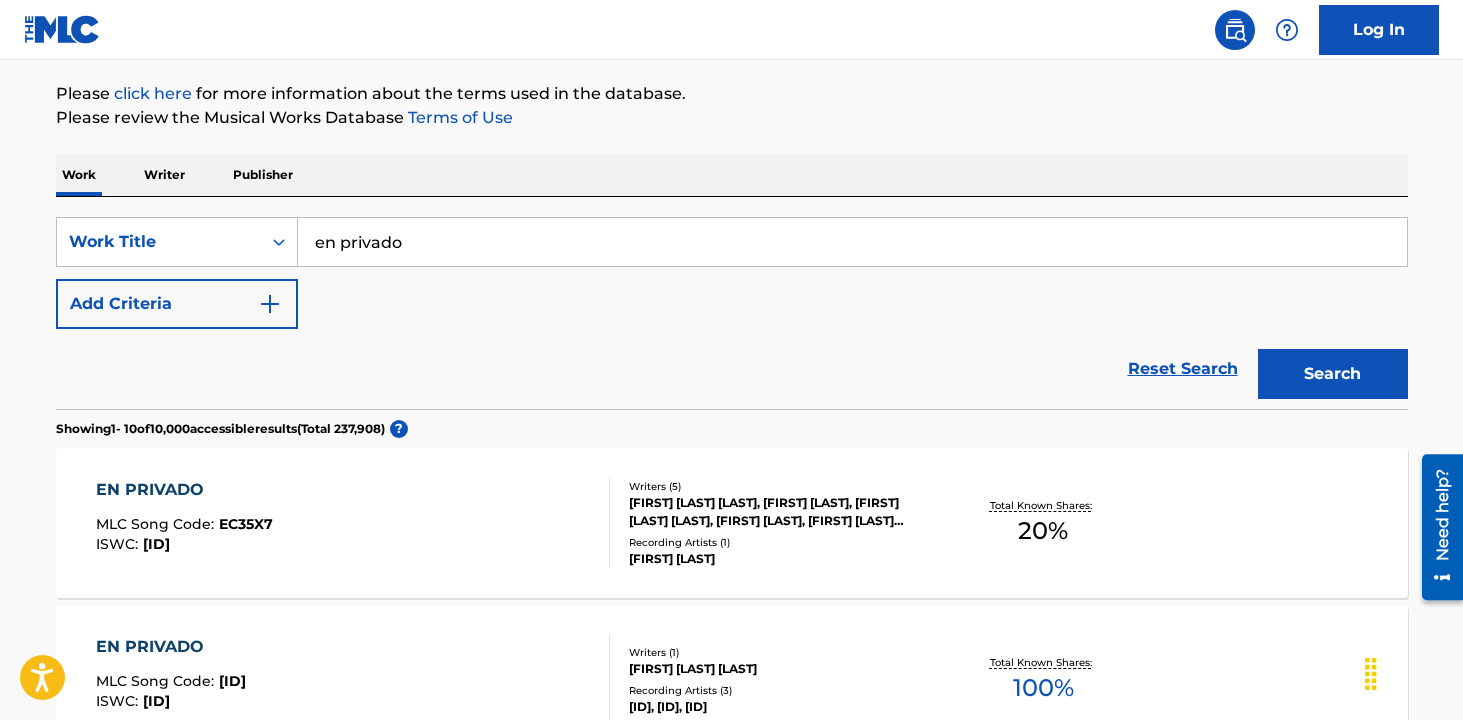 click on "Add Criteria" at bounding box center [177, 304] 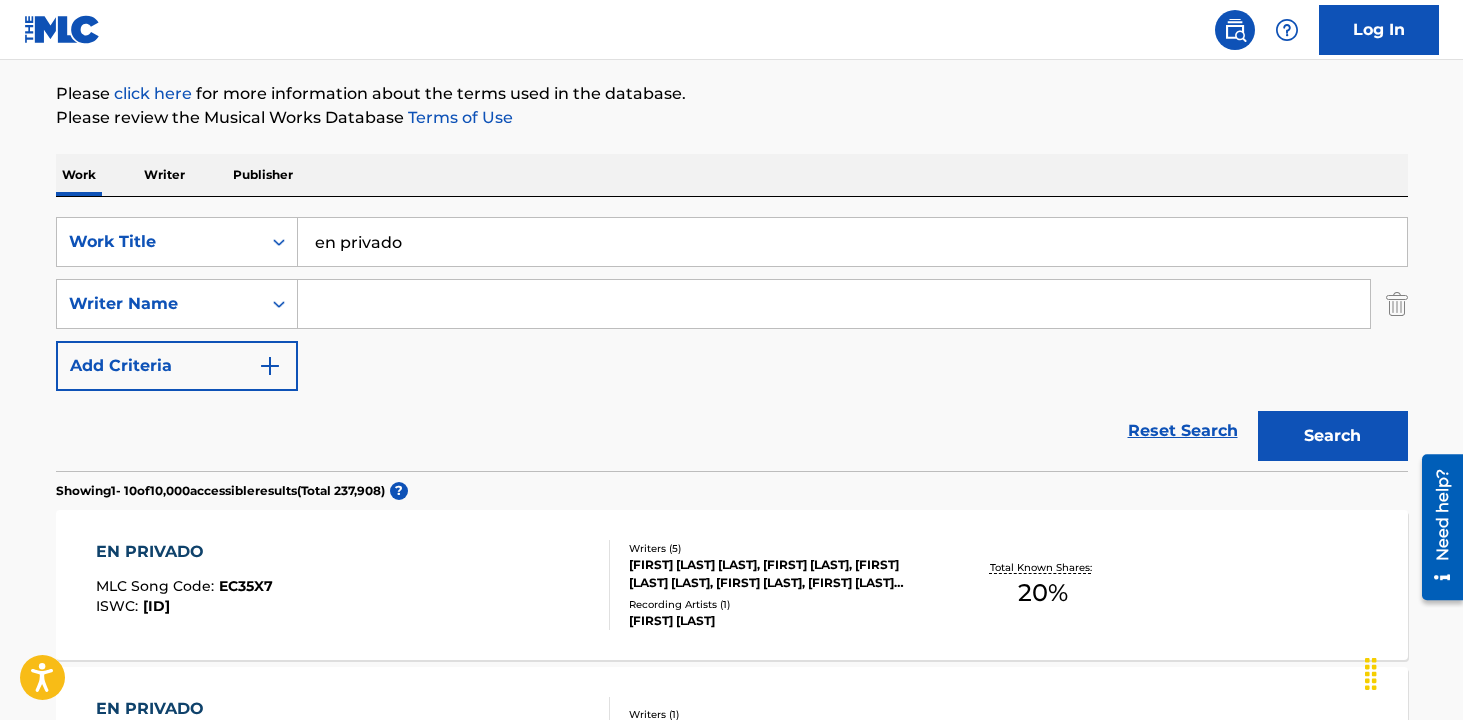 click at bounding box center (834, 304) 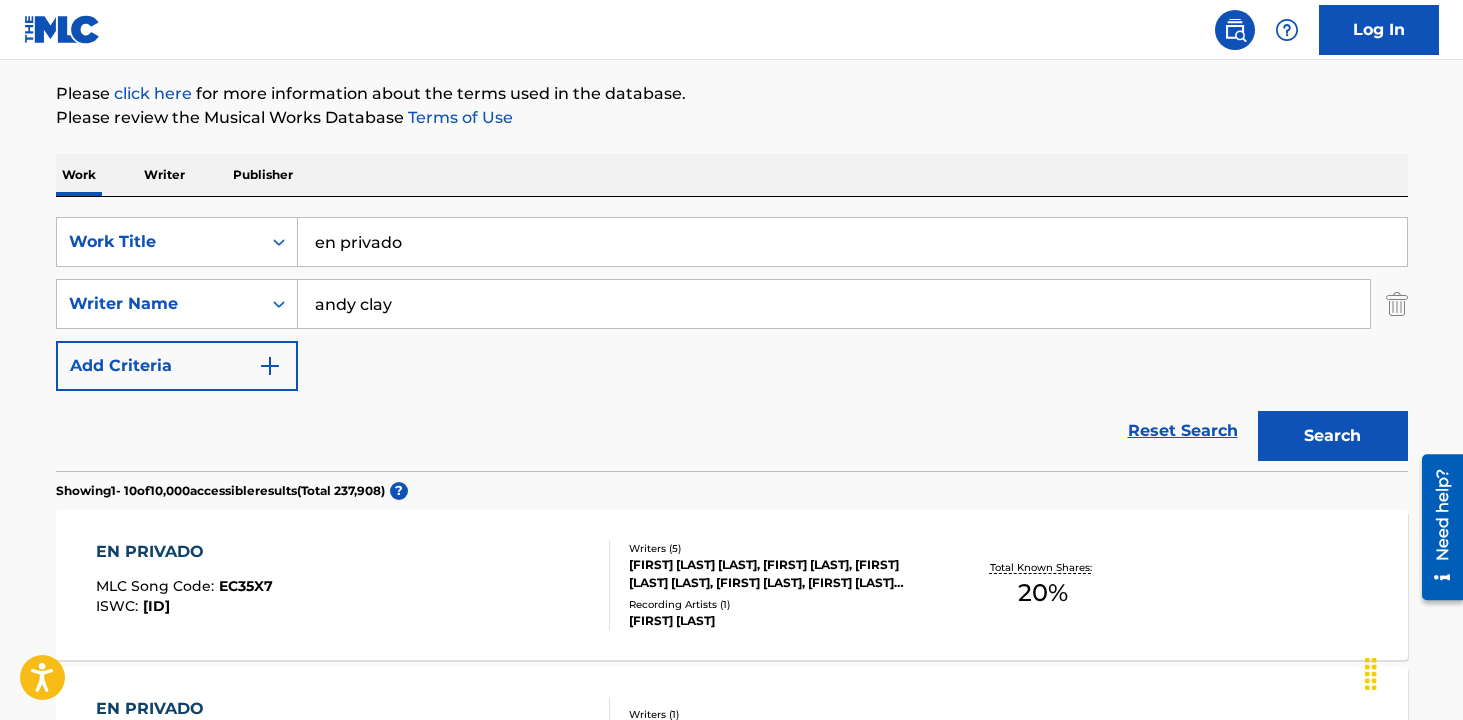 type on "andy clay" 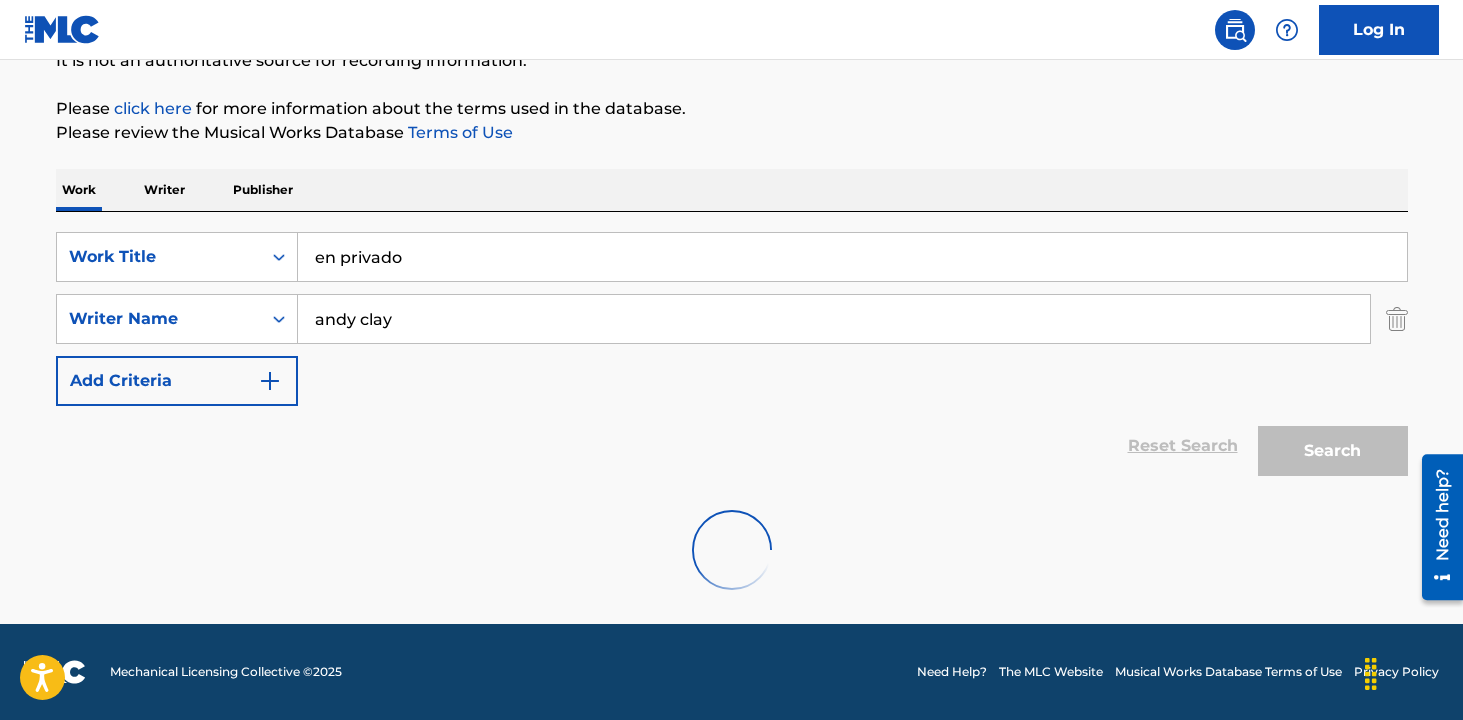 scroll, scrollTop: 228, scrollLeft: 0, axis: vertical 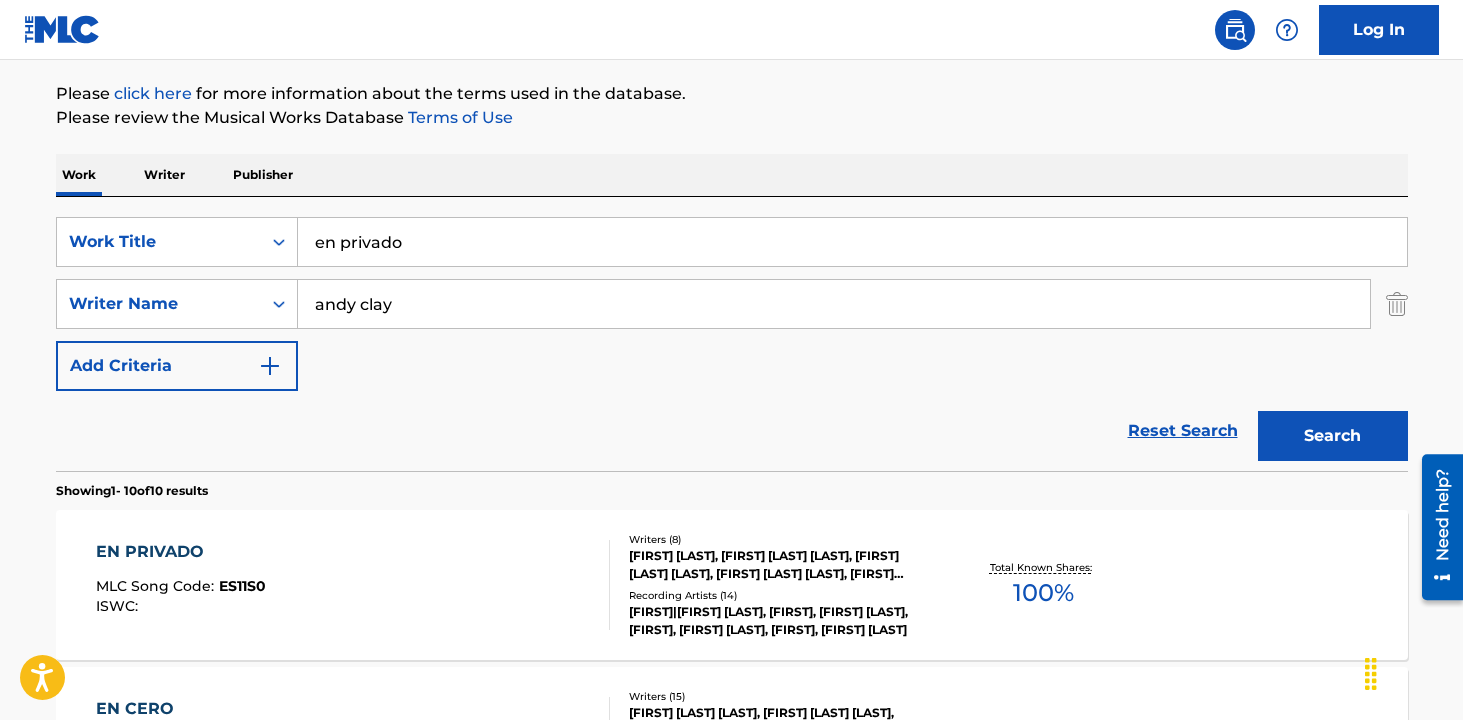 click on "EN PRIVADO MLC Song Code : [ID] ISWC :" at bounding box center (353, 585) 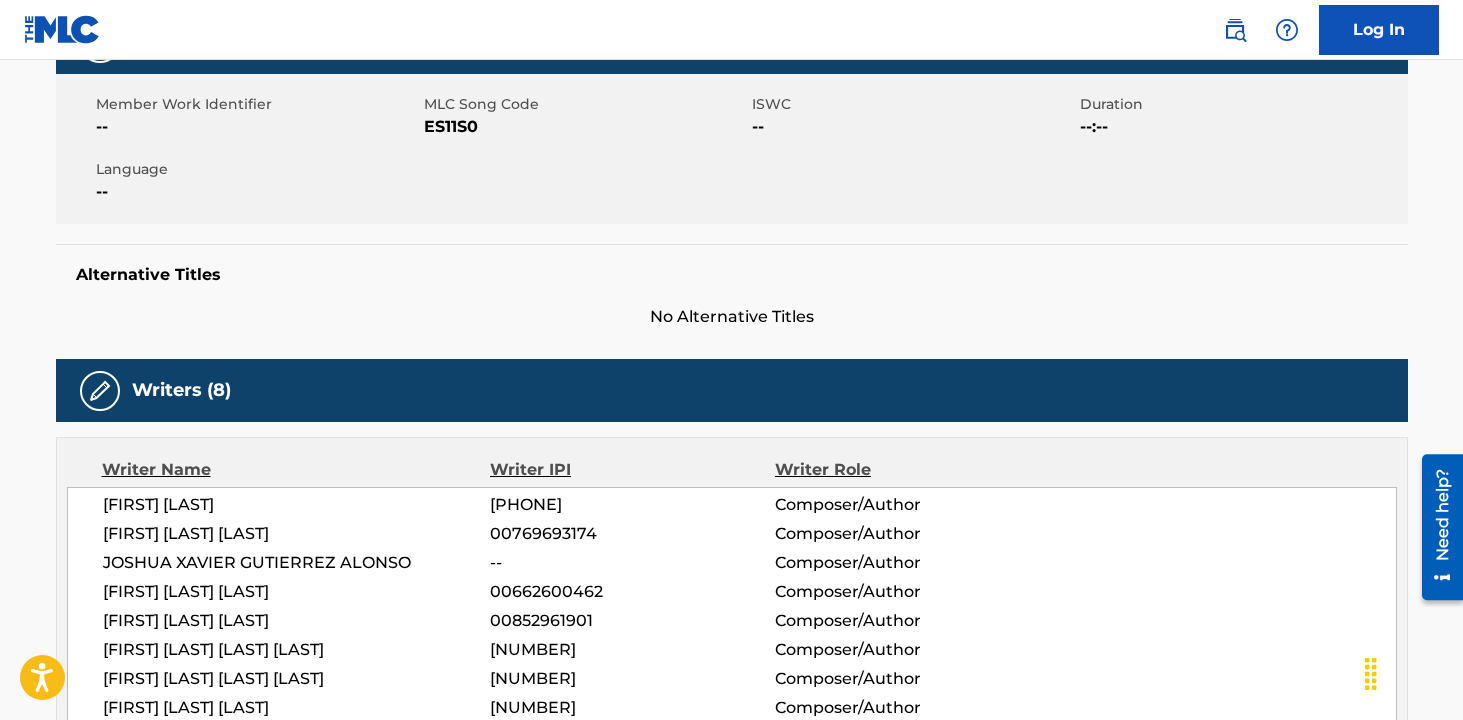 scroll, scrollTop: 0, scrollLeft: 0, axis: both 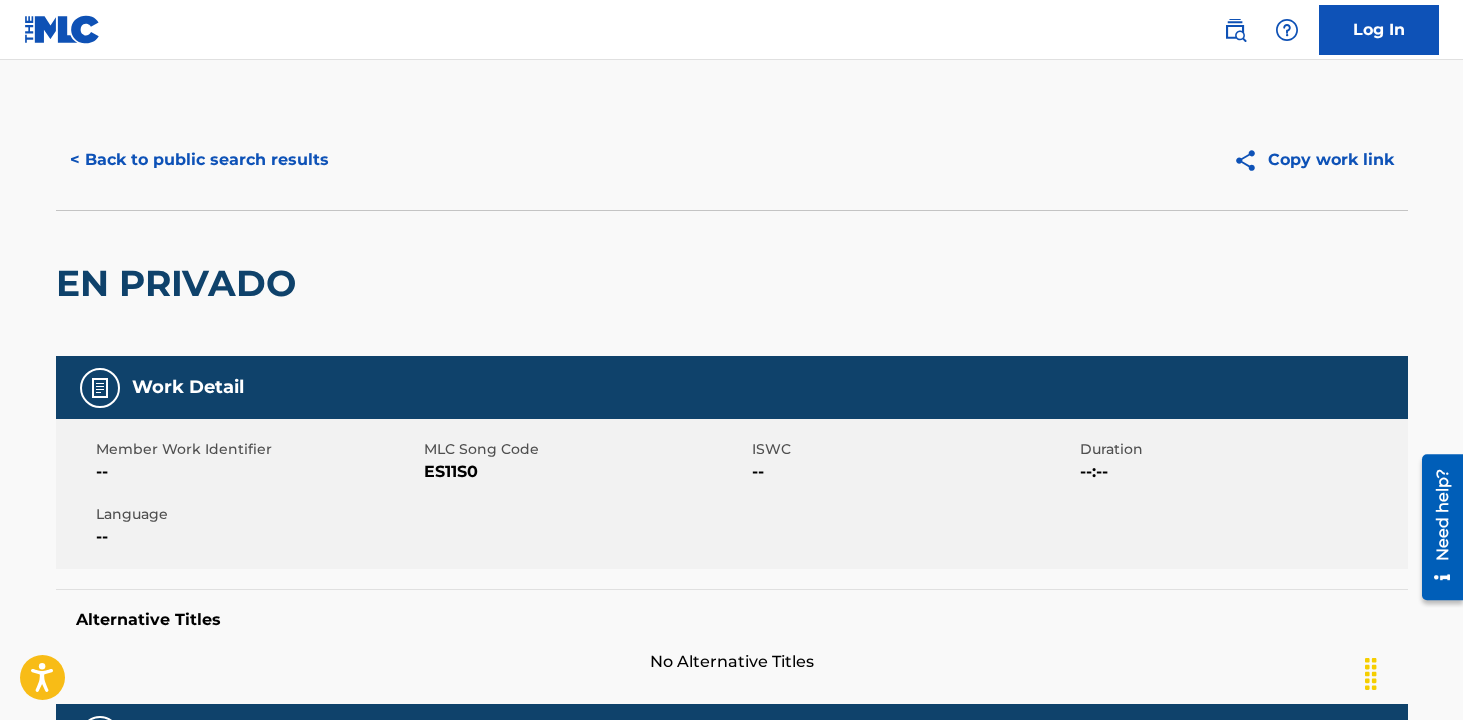 click on "< Back to public search results" at bounding box center [199, 160] 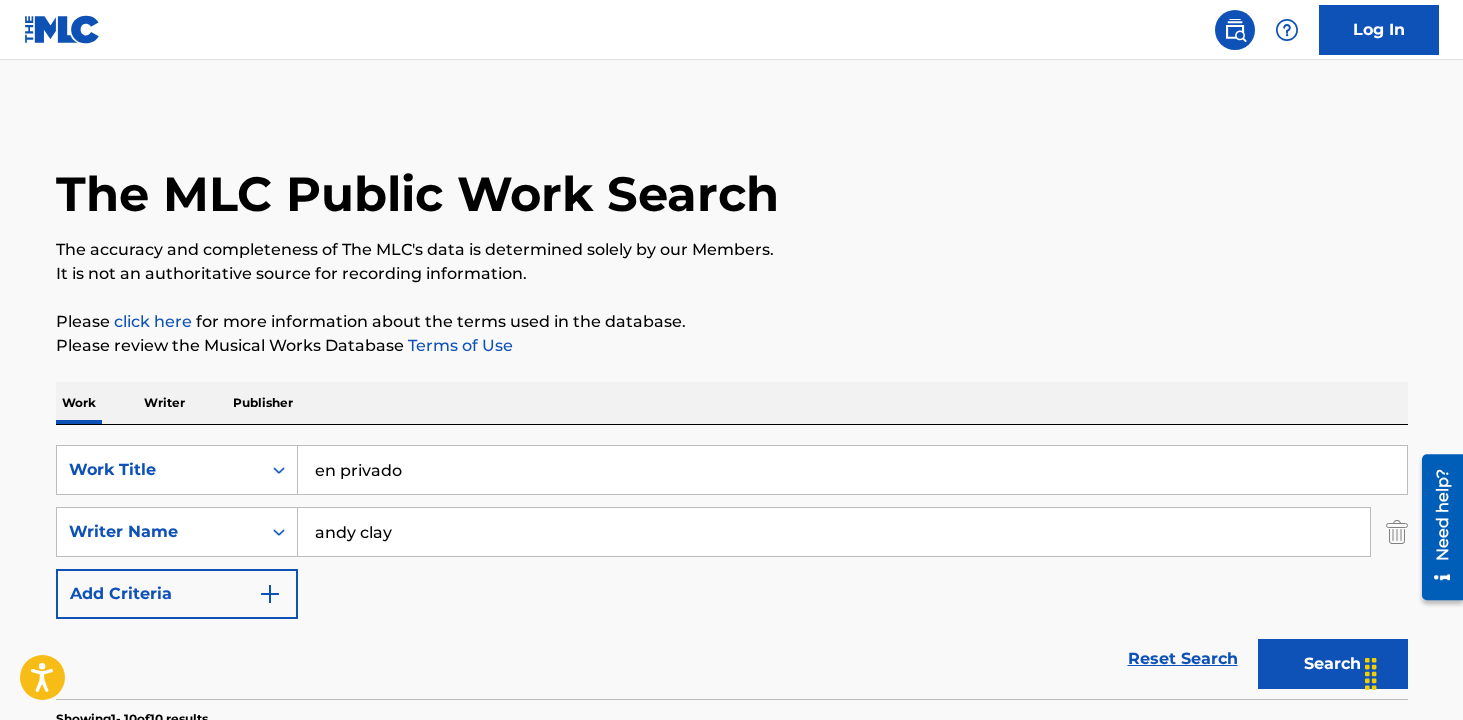 scroll, scrollTop: 228, scrollLeft: 0, axis: vertical 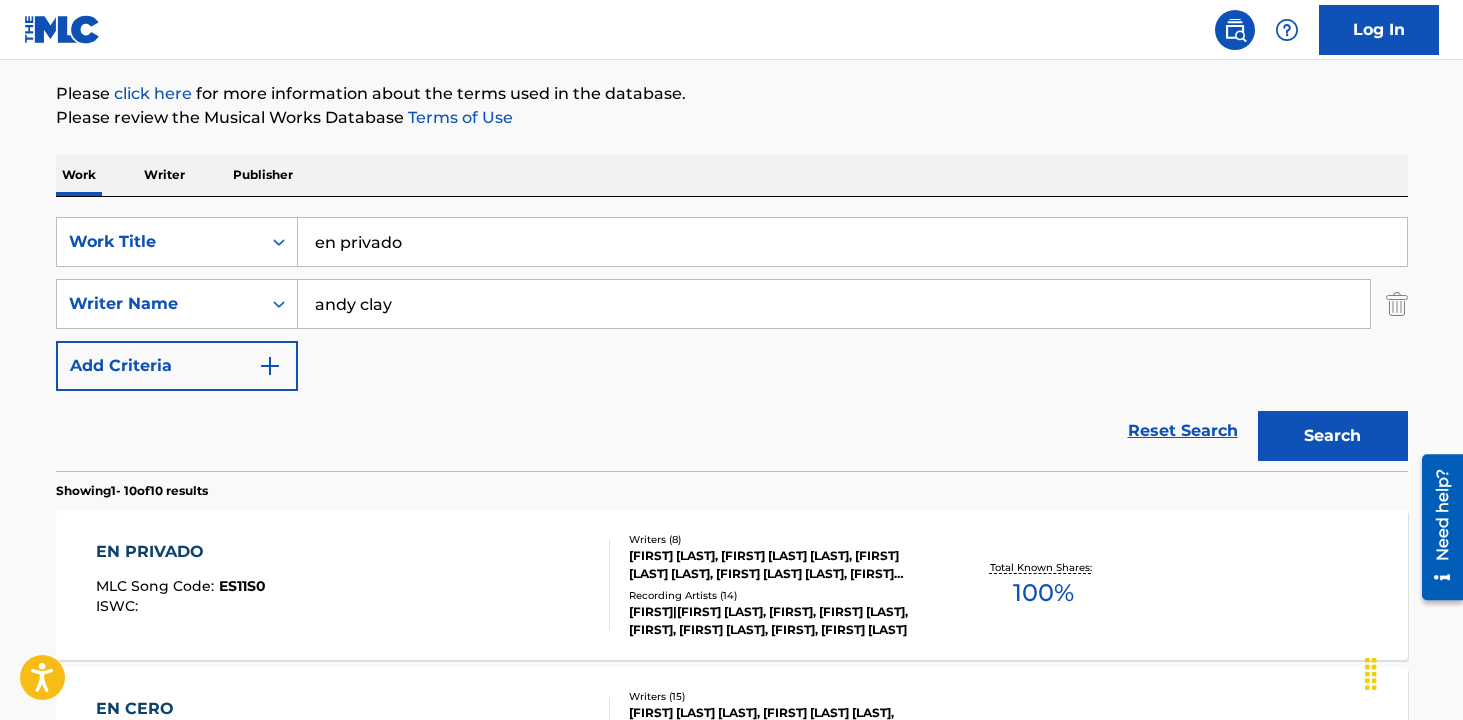 click on "andy clay" at bounding box center (834, 304) 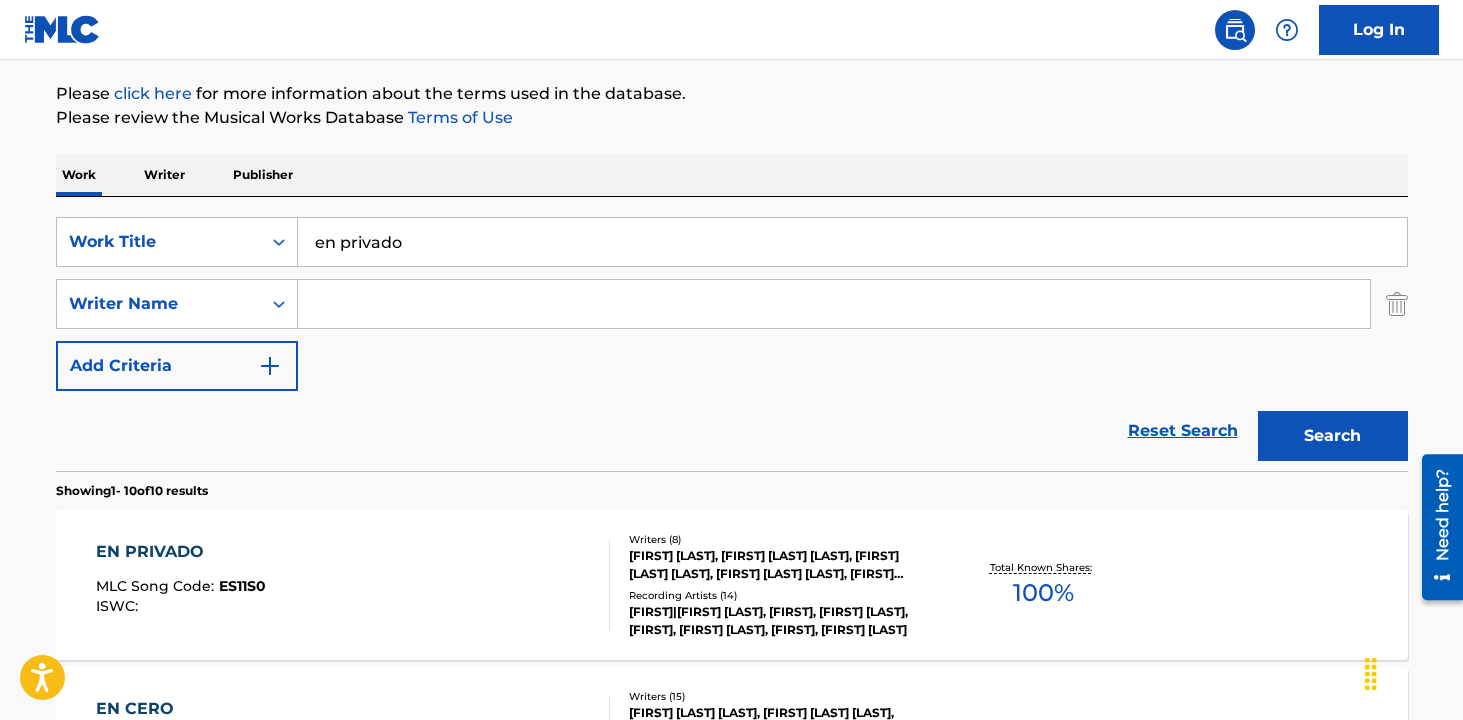 type 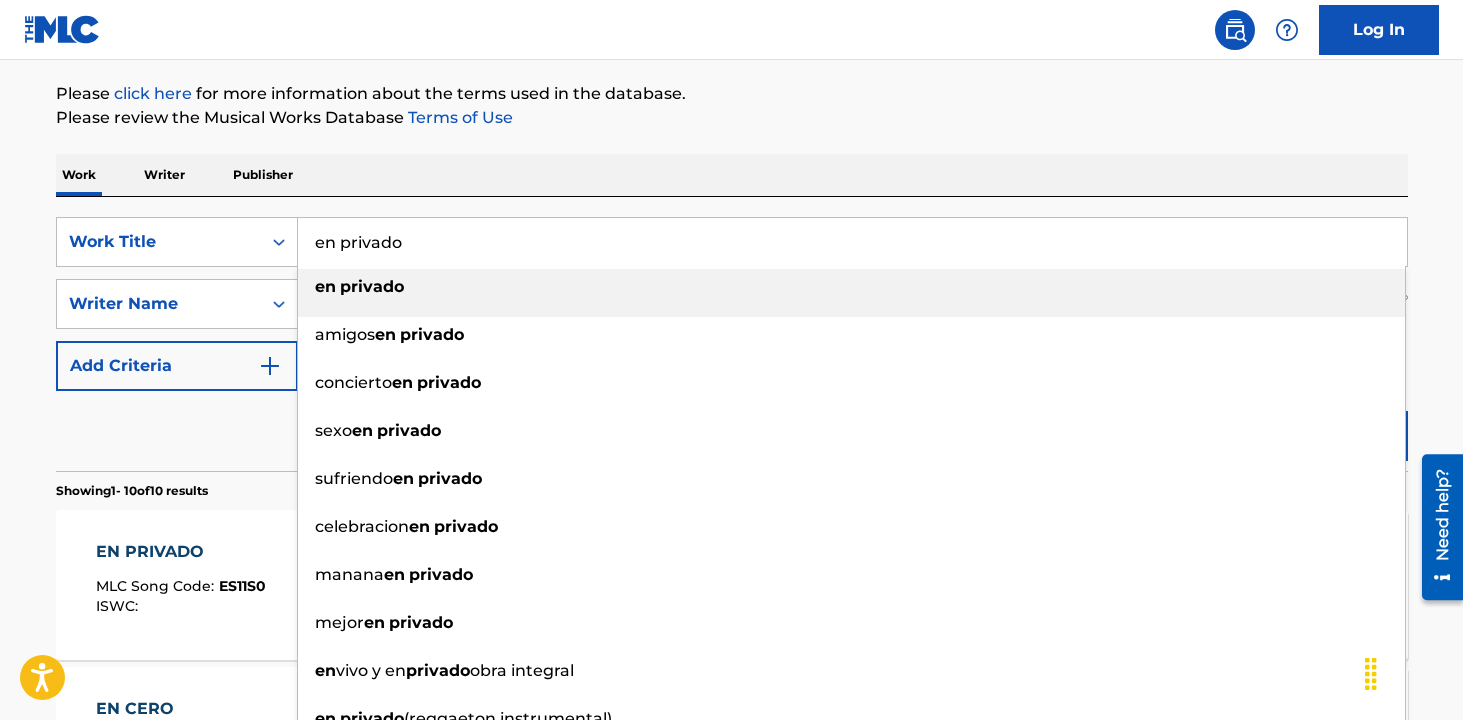 click on "en privado" at bounding box center [852, 242] 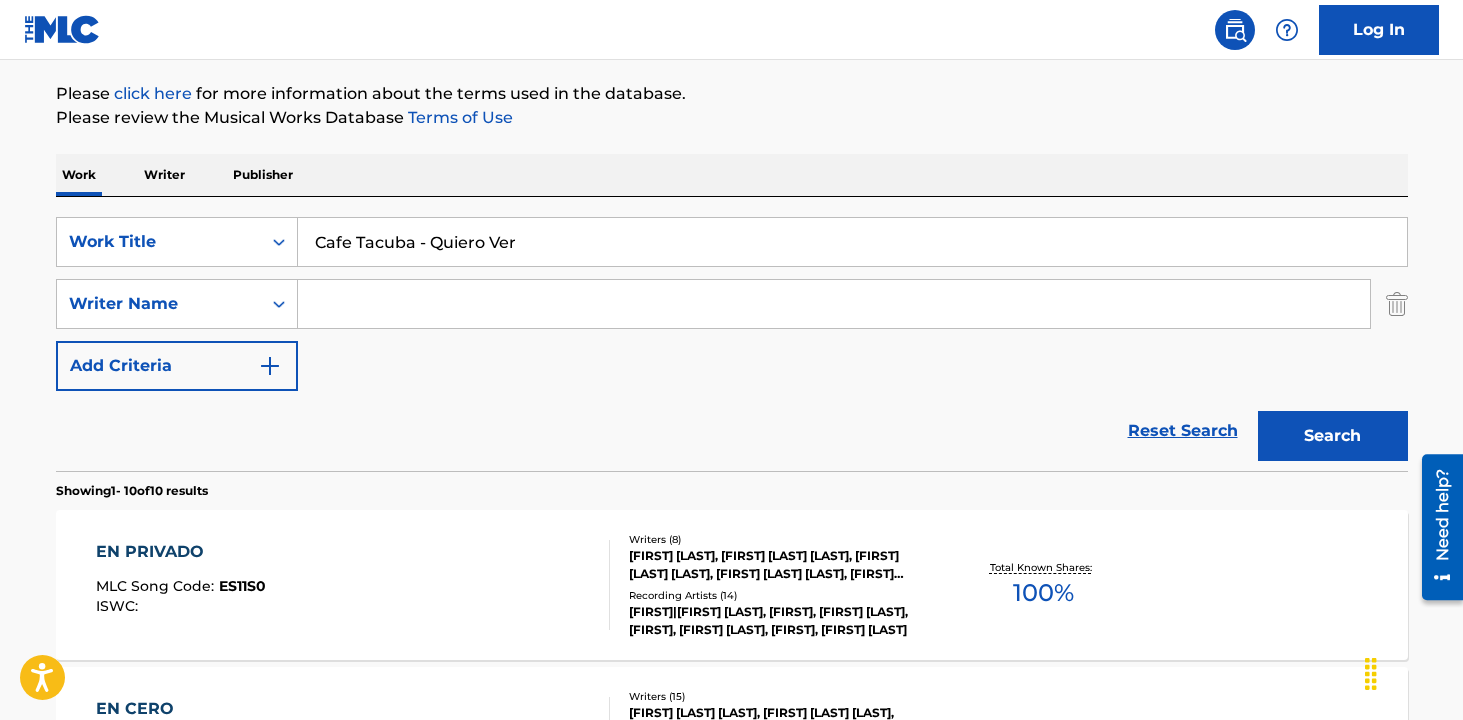 drag, startPoint x: 418, startPoint y: 241, endPoint x: 590, endPoint y: 241, distance: 172 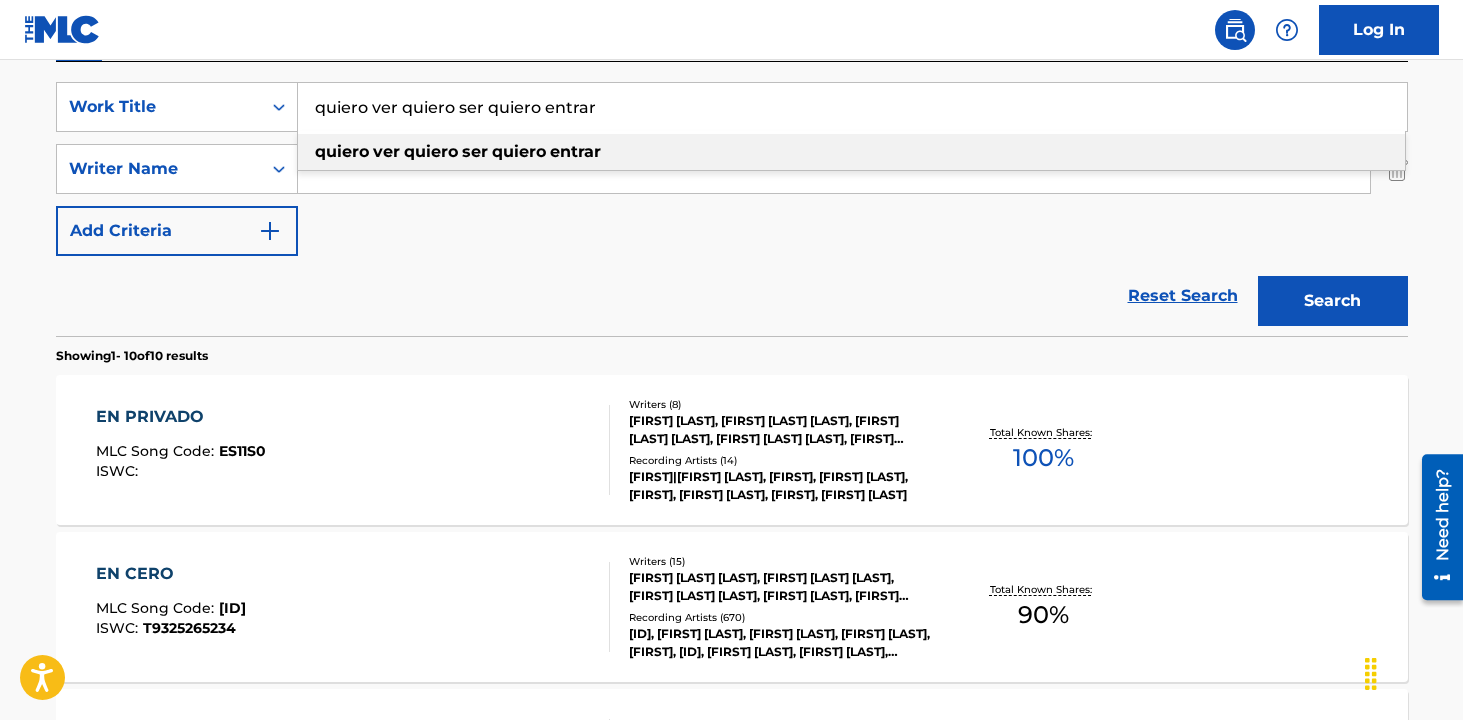 scroll, scrollTop: 369, scrollLeft: 0, axis: vertical 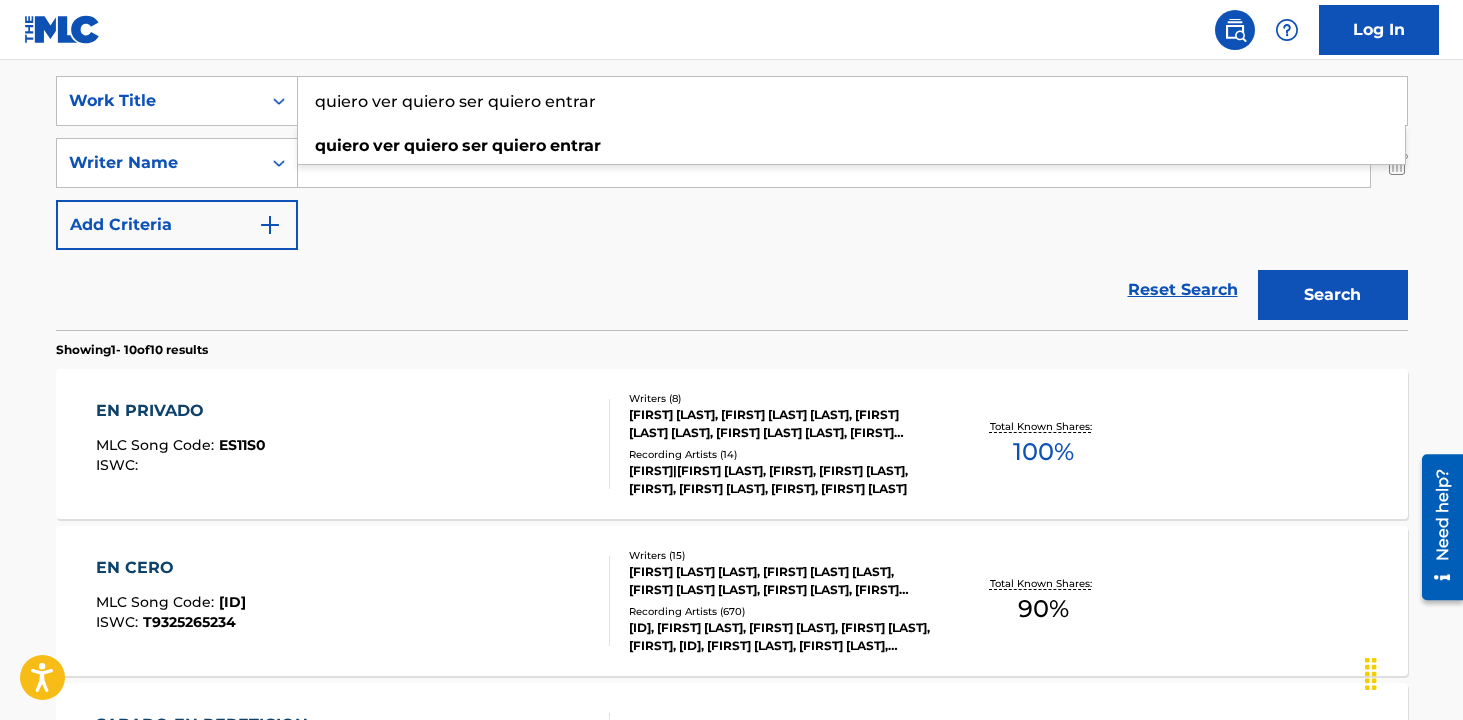 click on "quiero ver quiero ser quiero entrar" at bounding box center (852, 101) 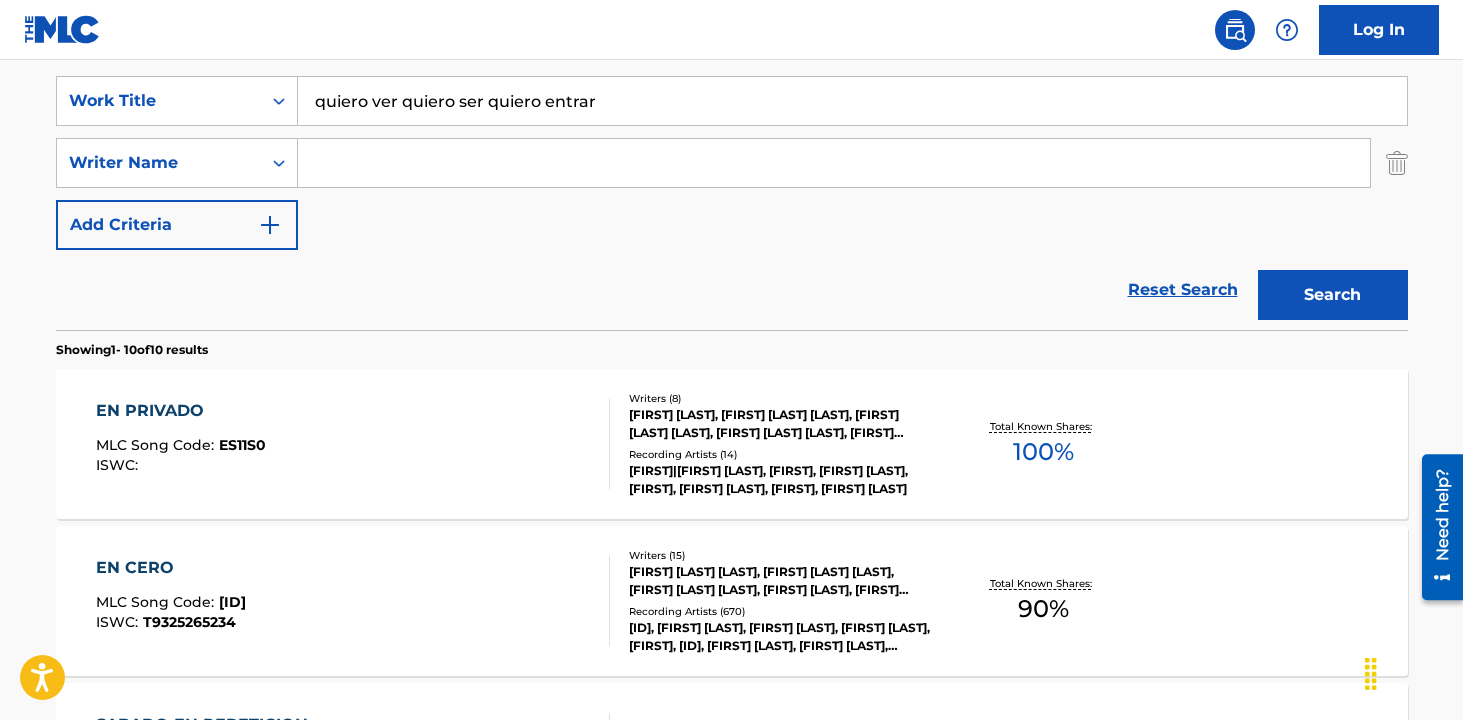 click on "quiero ver quiero ser quiero entrar" at bounding box center [852, 101] 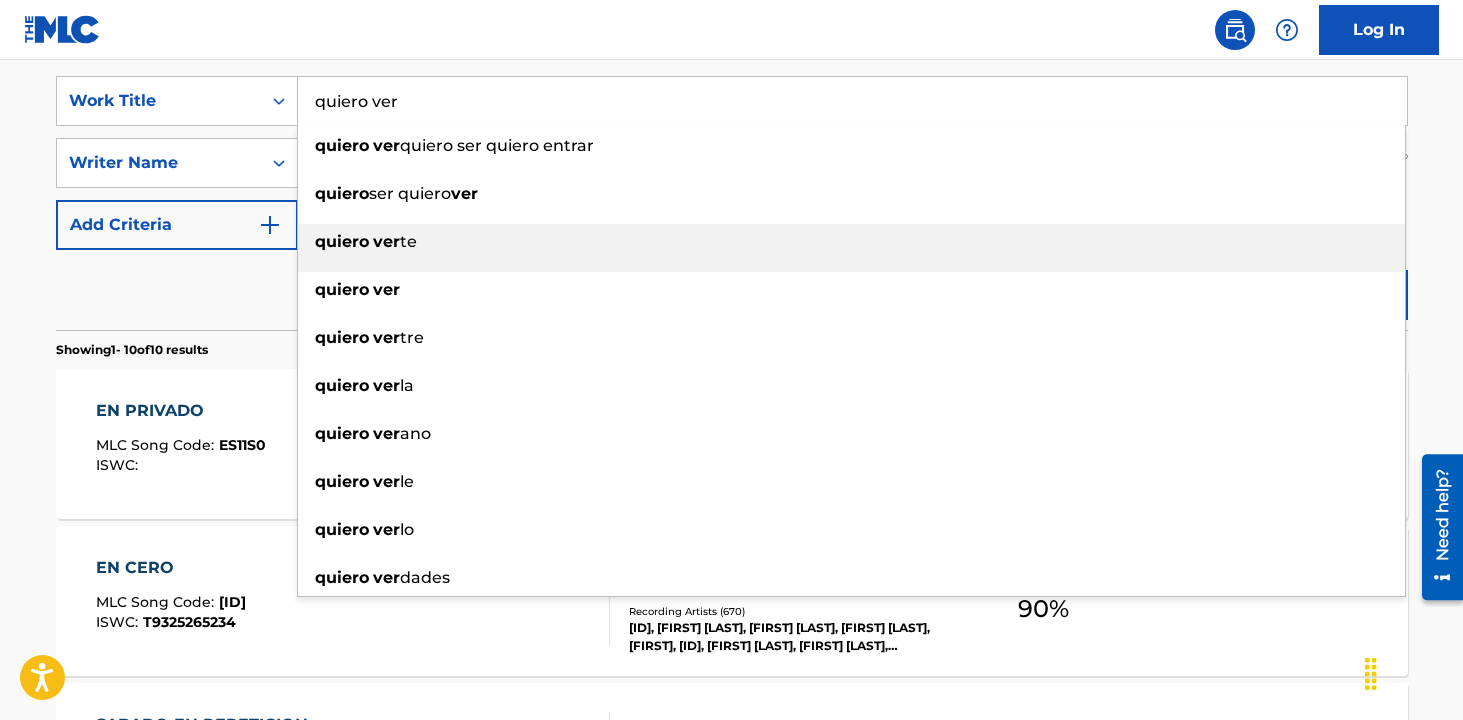 type on "quiero ver" 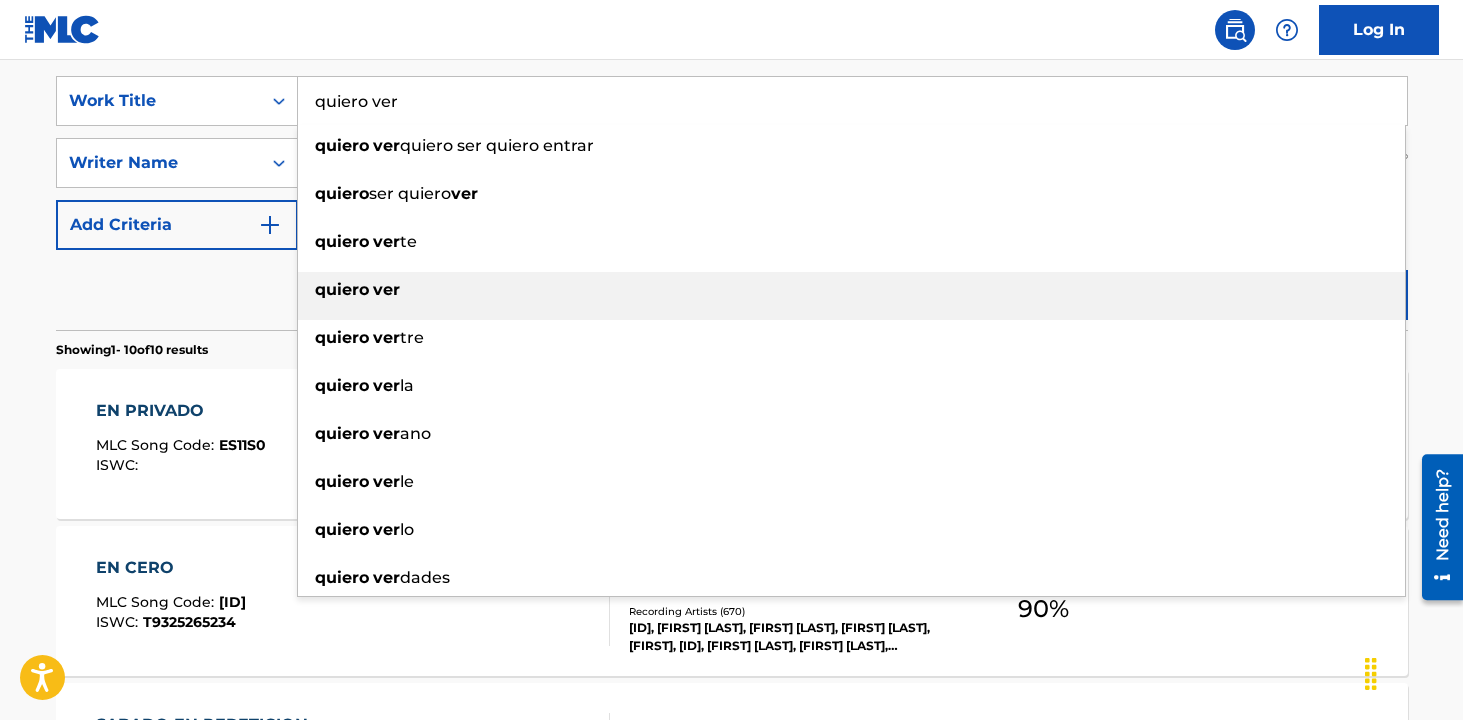 click on "quiero ver" at bounding box center [851, 290] 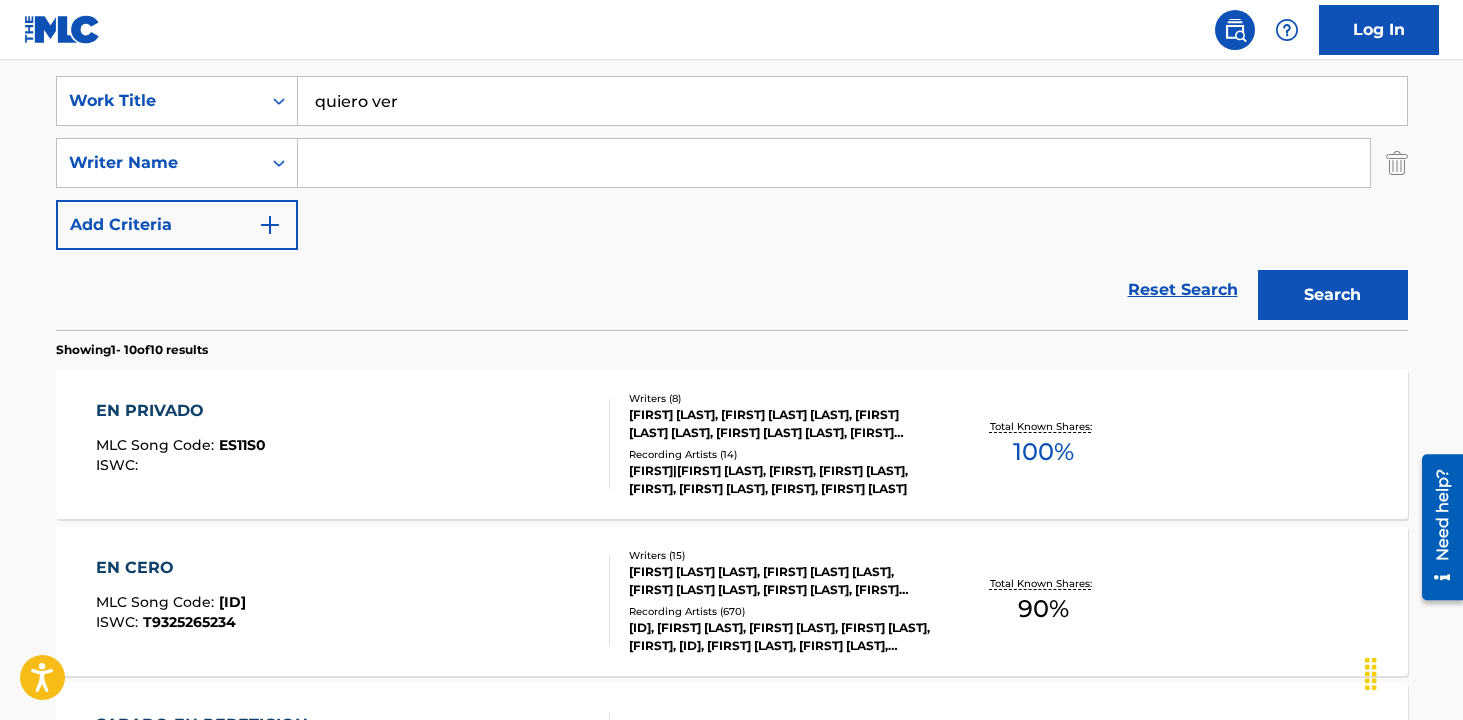 click on "Search" at bounding box center [1333, 295] 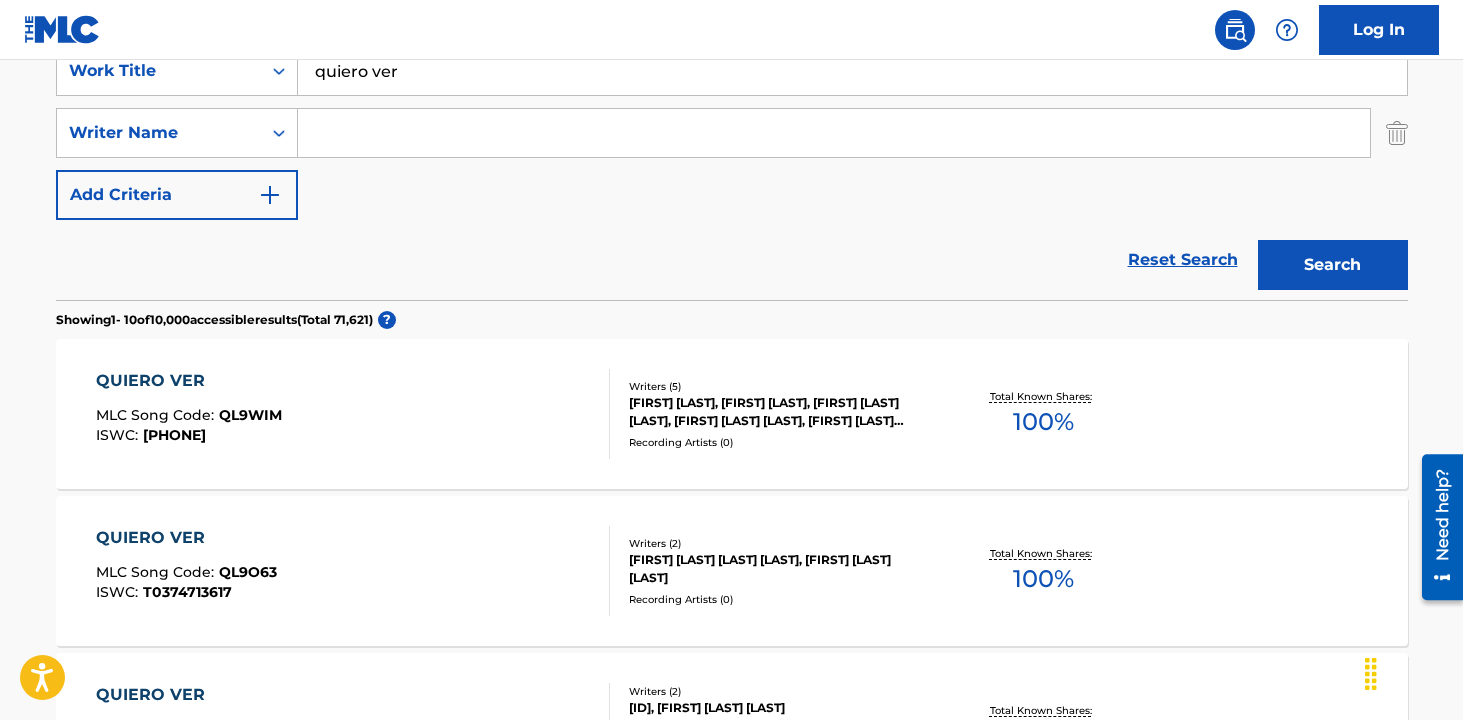 scroll, scrollTop: 0, scrollLeft: 0, axis: both 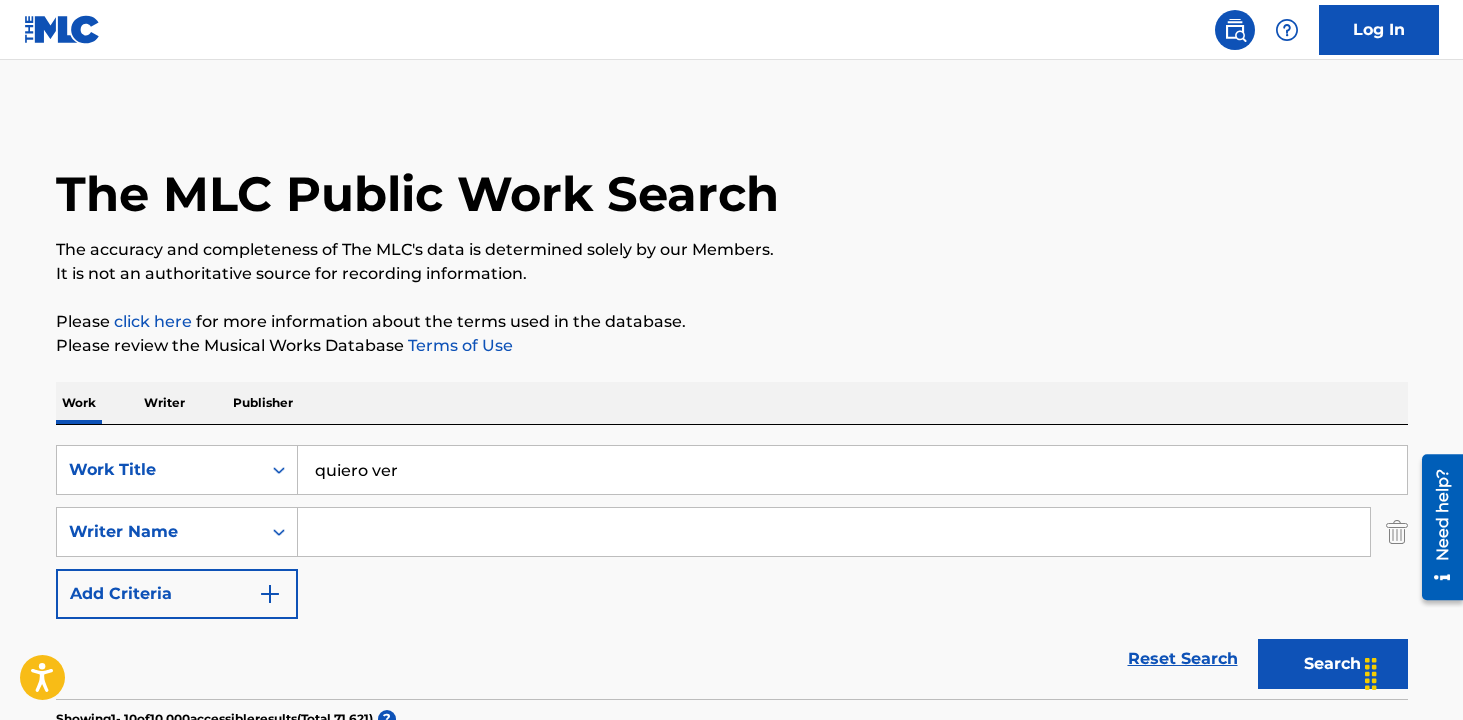 click at bounding box center [834, 532] 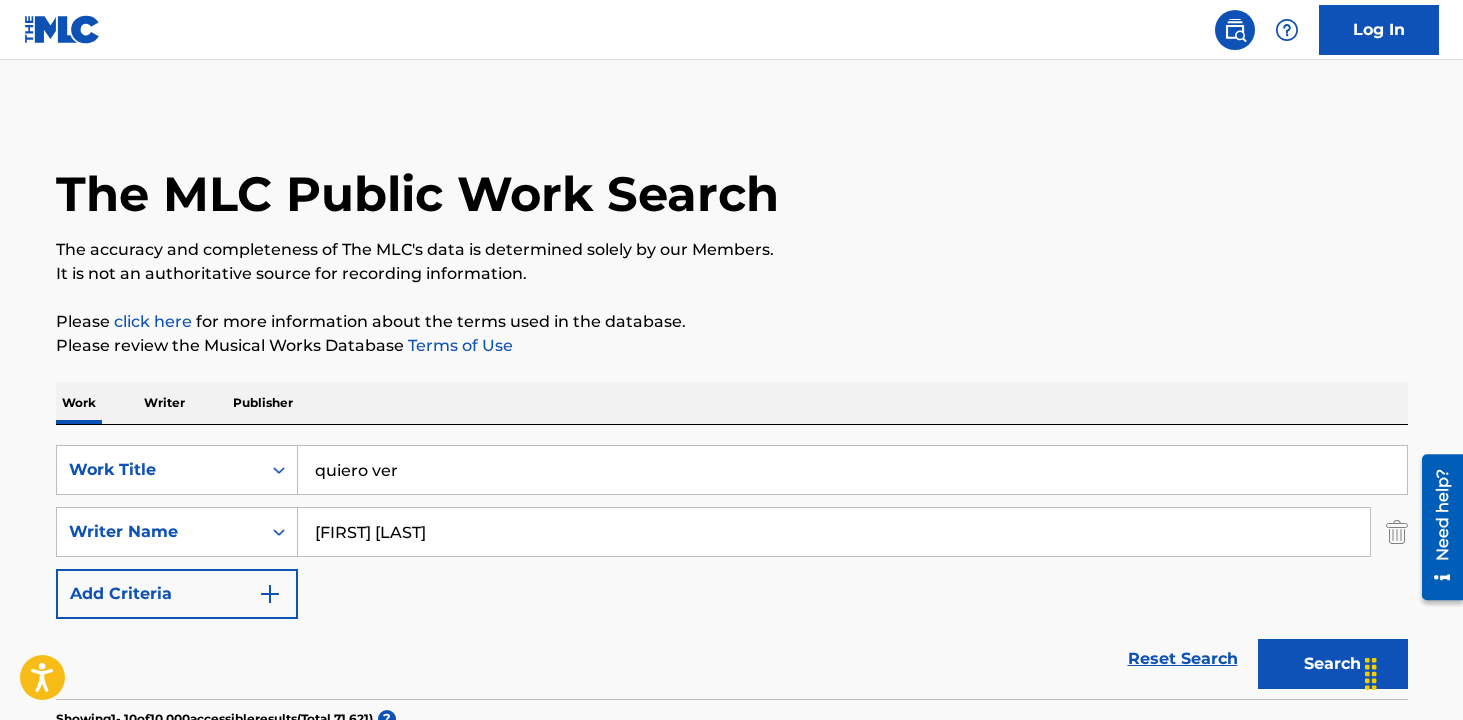 type on "[FIRST] [LAST]" 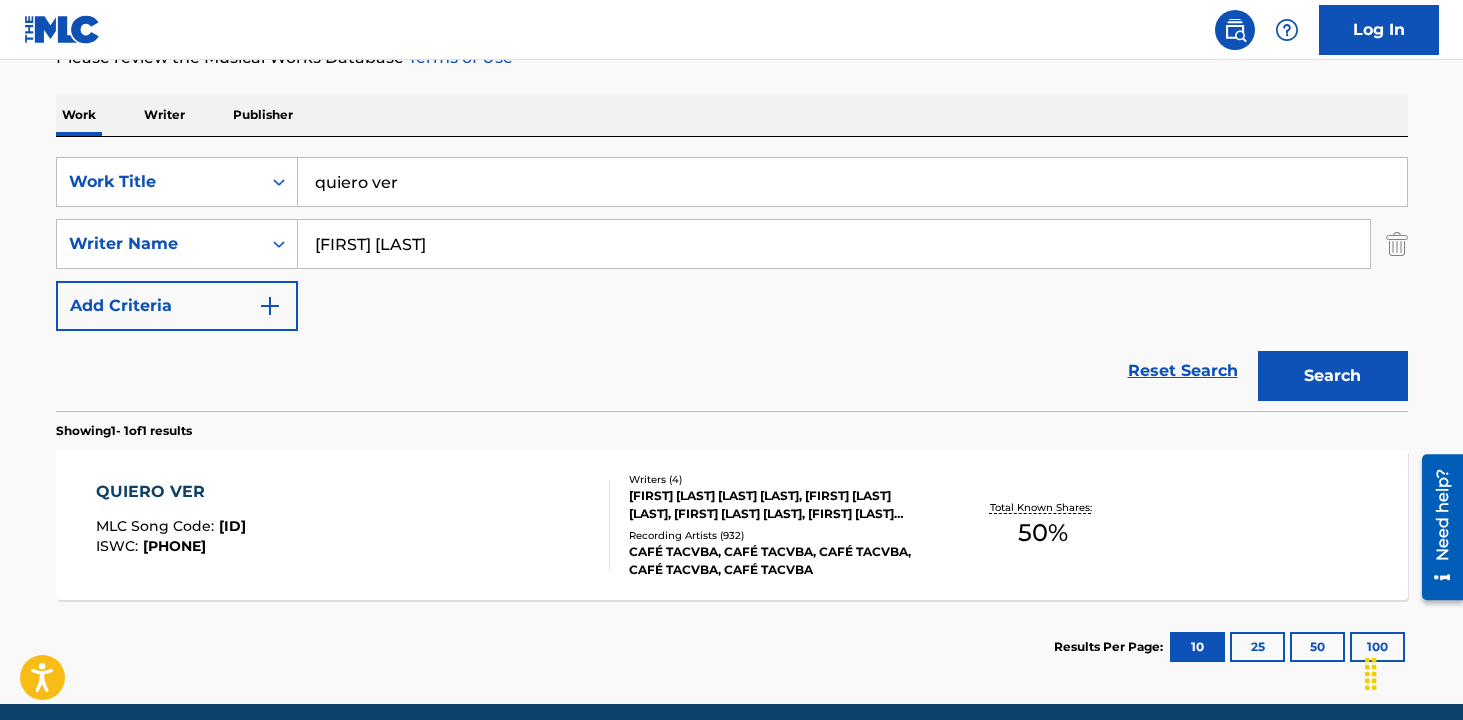scroll, scrollTop: 288, scrollLeft: 0, axis: vertical 